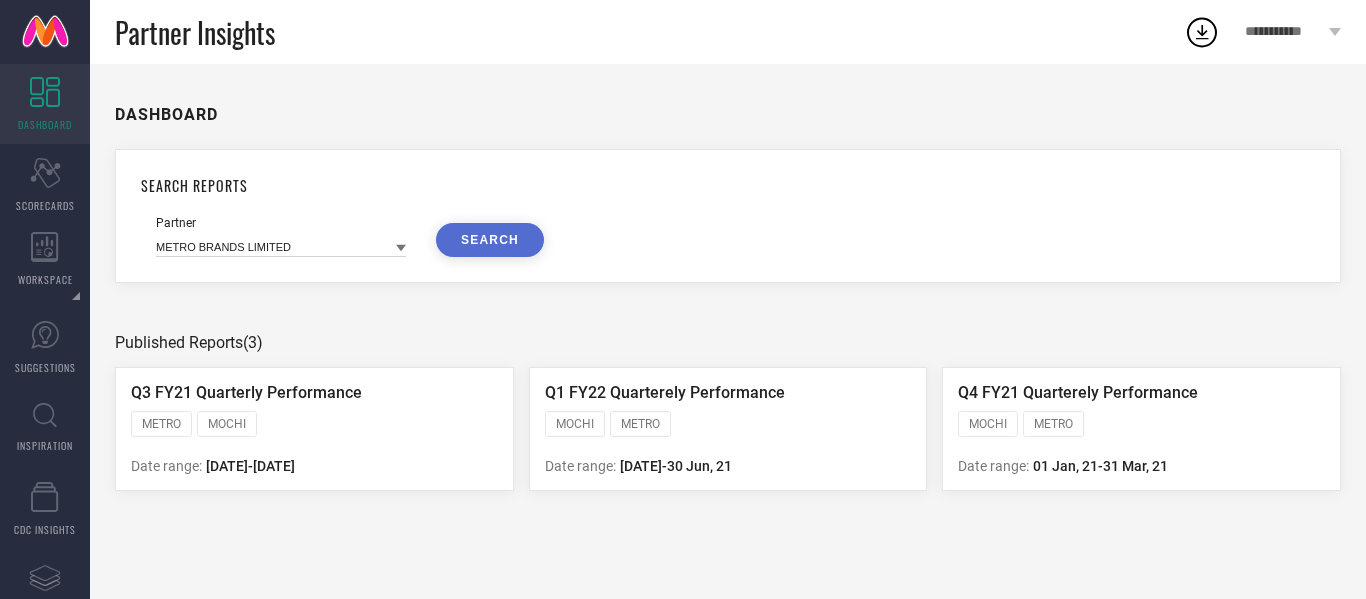 scroll, scrollTop: 0, scrollLeft: 0, axis: both 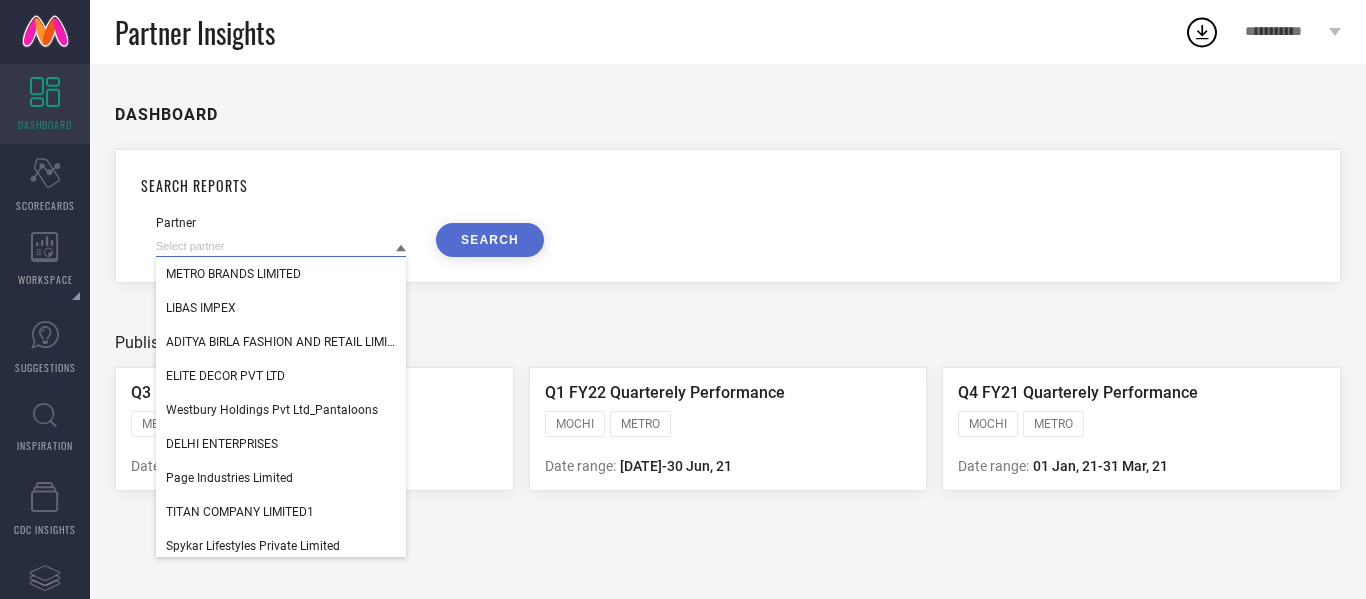drag, startPoint x: 314, startPoint y: 253, endPoint x: 264, endPoint y: 245, distance: 50.635956 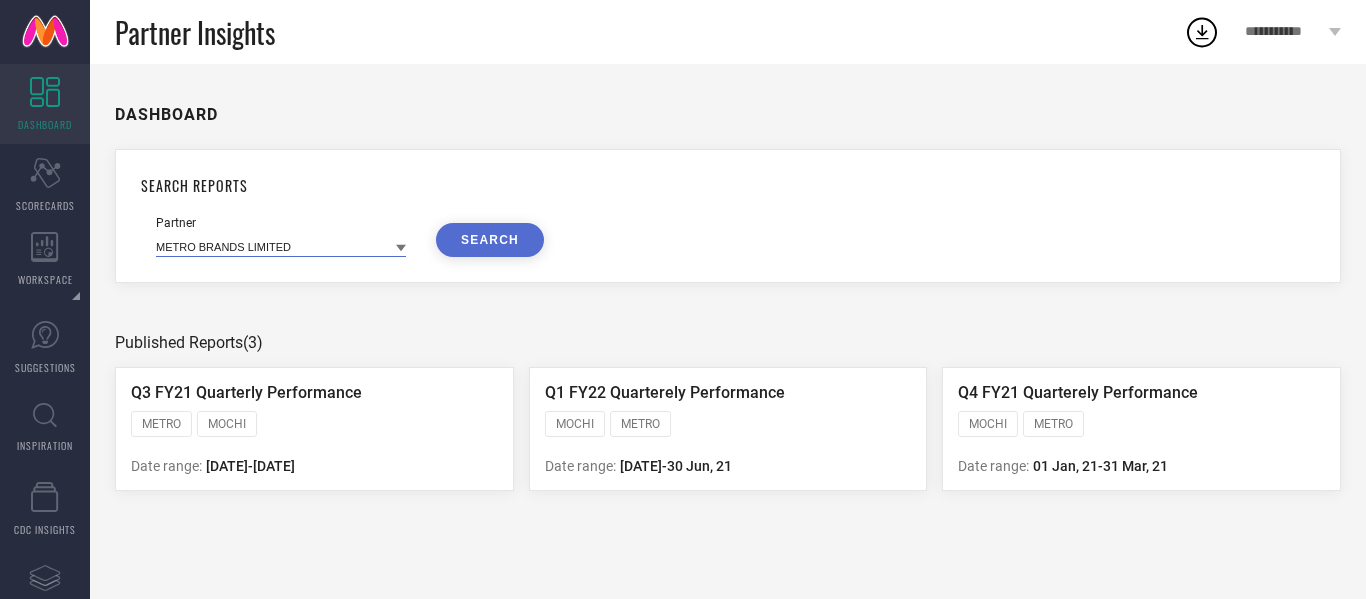click at bounding box center [281, 246] 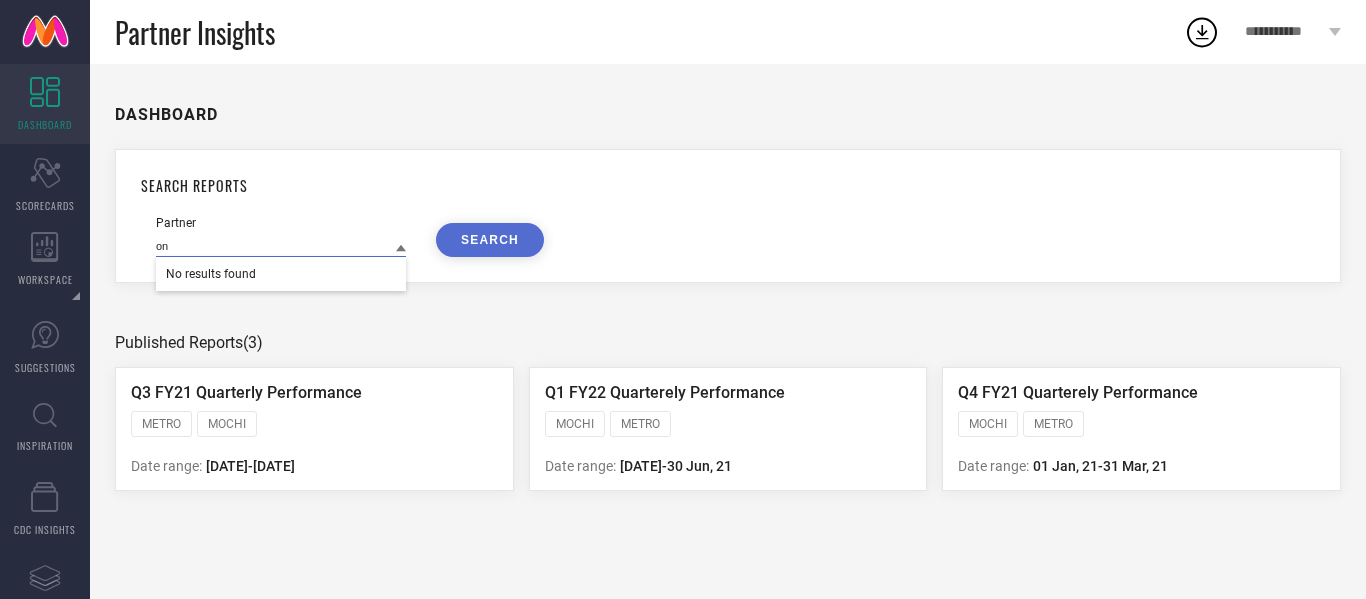 type on "o" 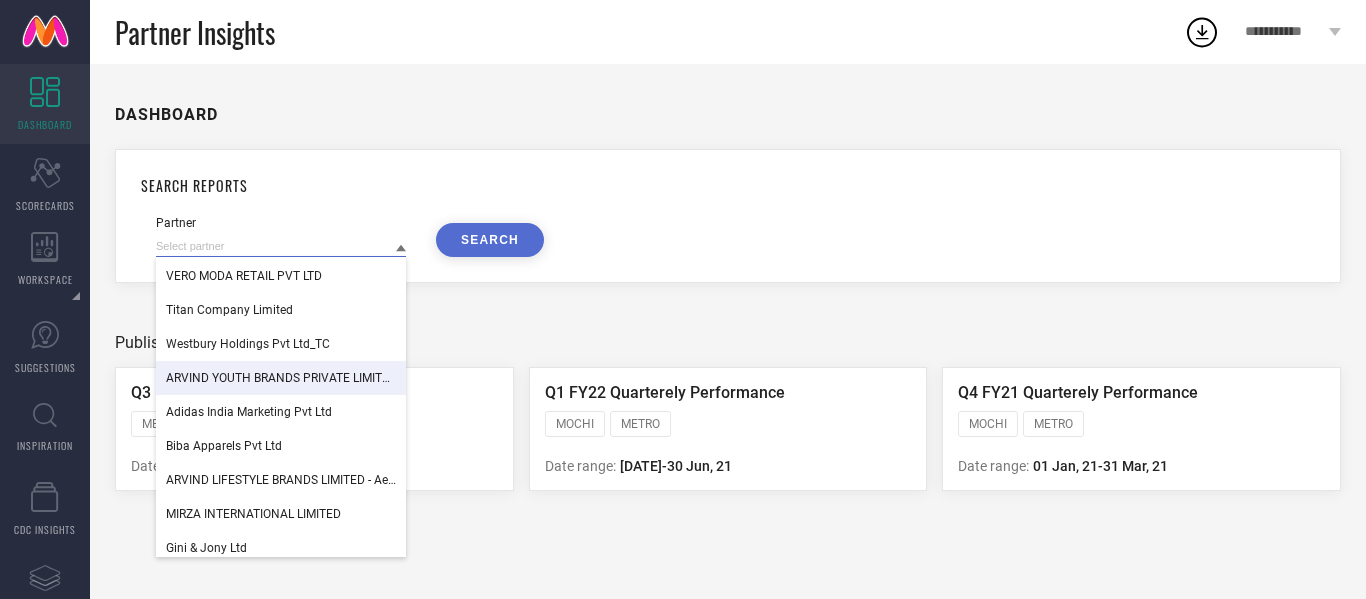scroll, scrollTop: 1416, scrollLeft: 0, axis: vertical 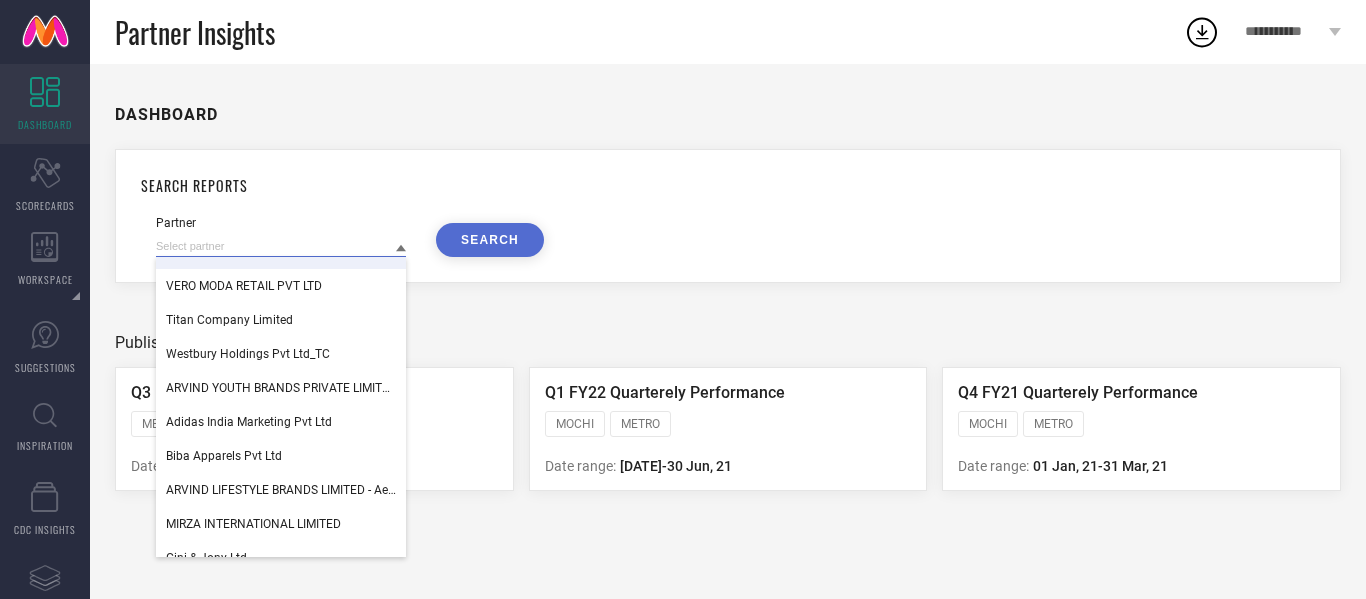 paste on "PPMP_Reeford Ventures Pvt. Ltd._[COUNTY]_[STATE]" 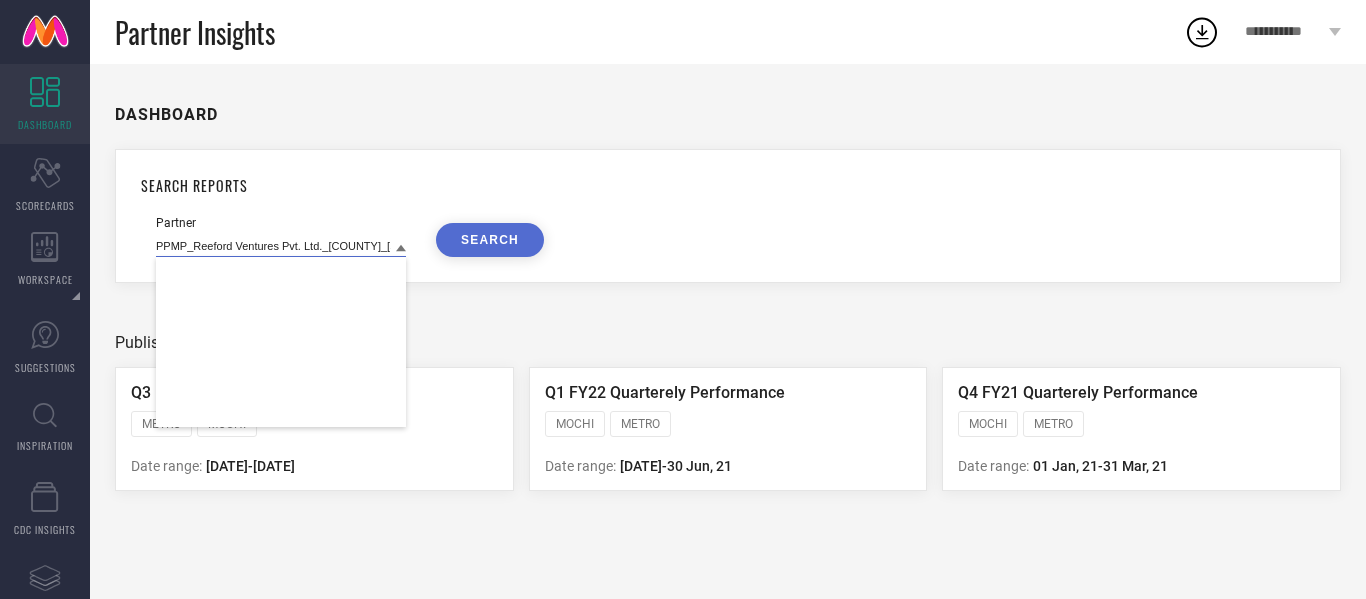 scroll, scrollTop: 0, scrollLeft: 47, axis: horizontal 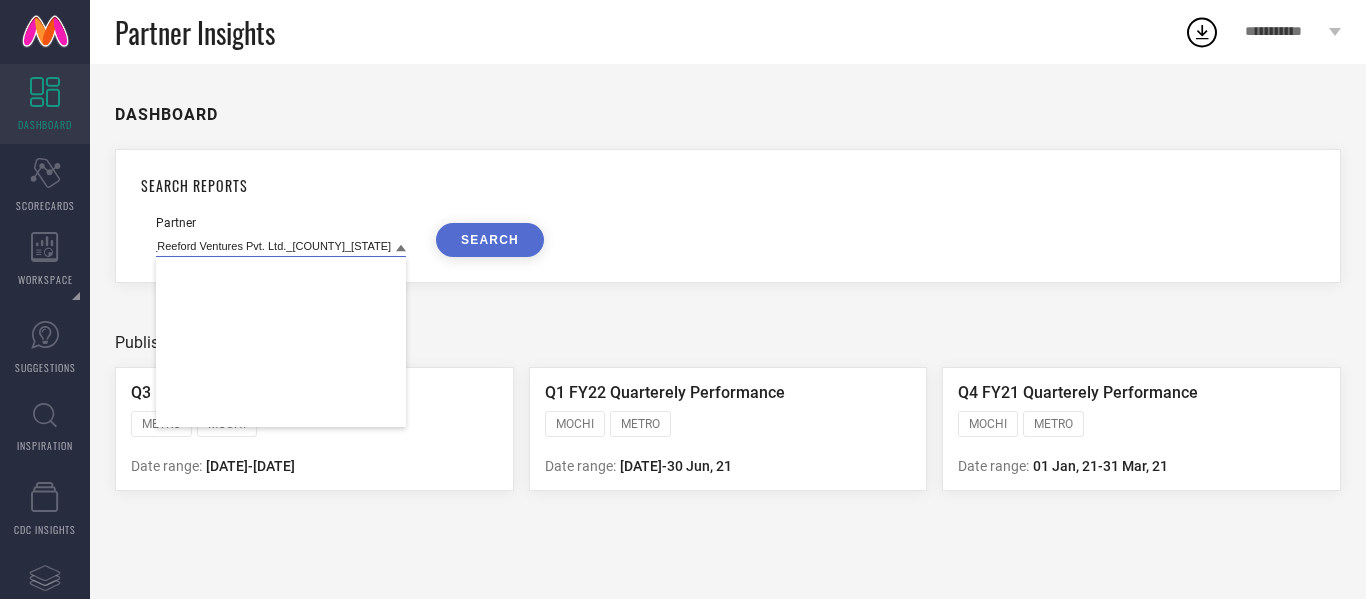 type on "PPMP_Reeford Ventures Pvt. Ltd._[COUNTY]_[STATE]" 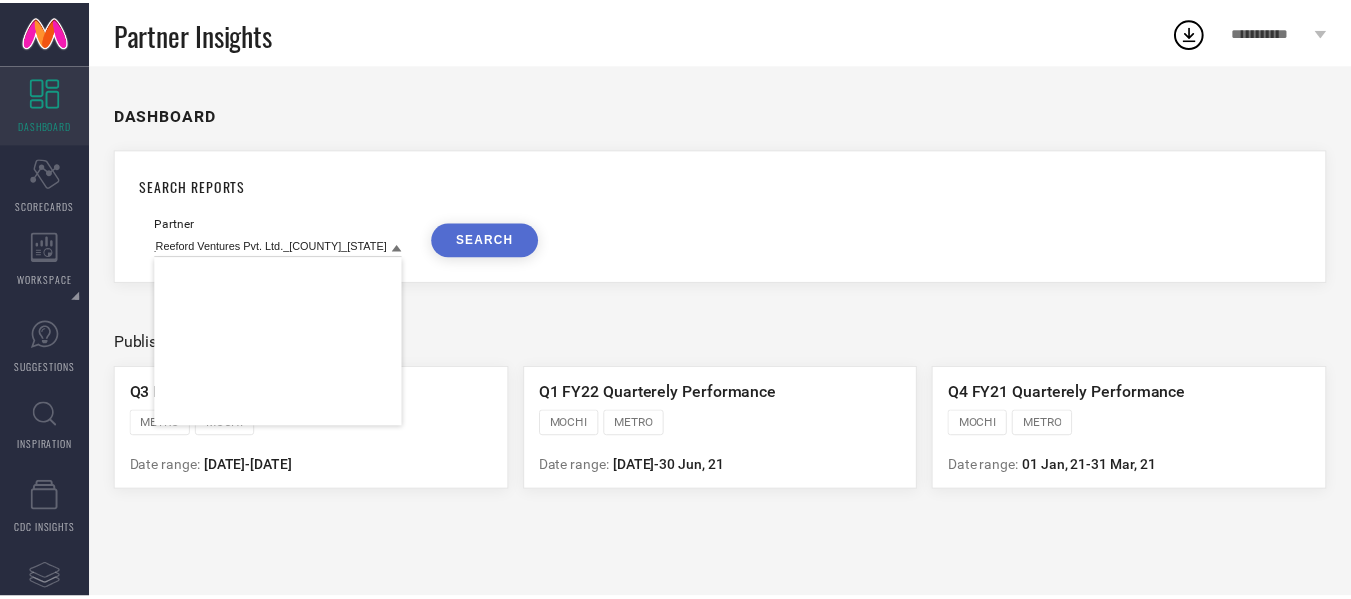 scroll, scrollTop: 0, scrollLeft: 0, axis: both 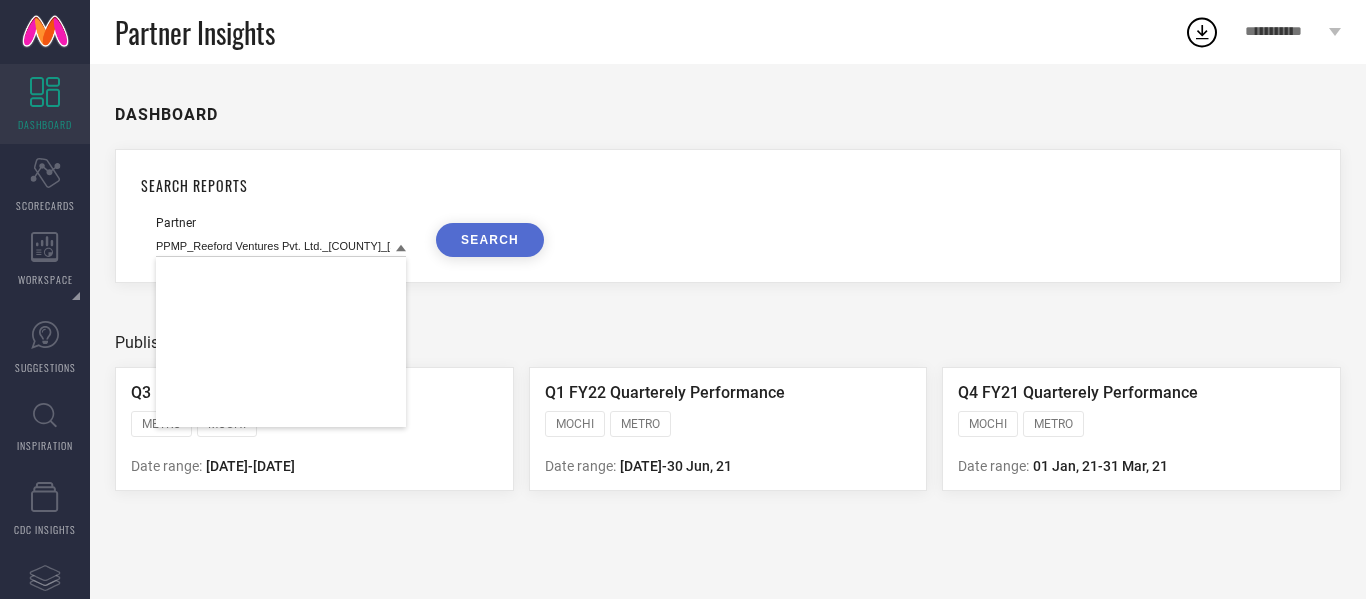click on "SEARCH" at bounding box center (490, 240) 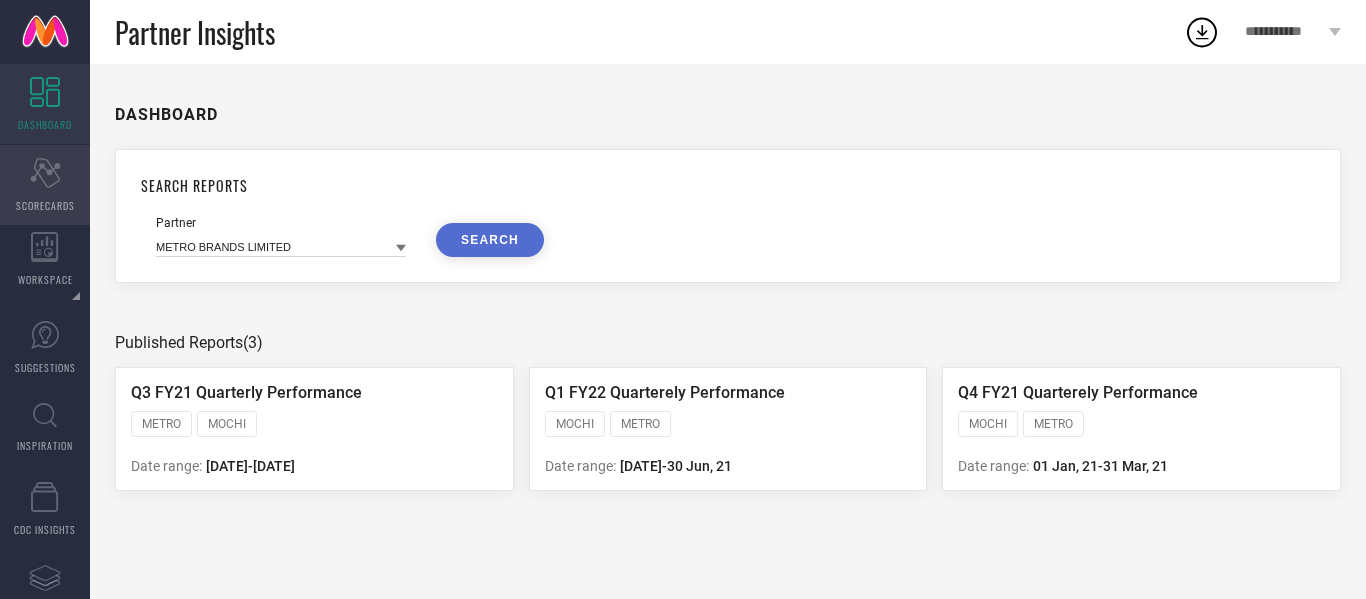 click on "Scorecard" 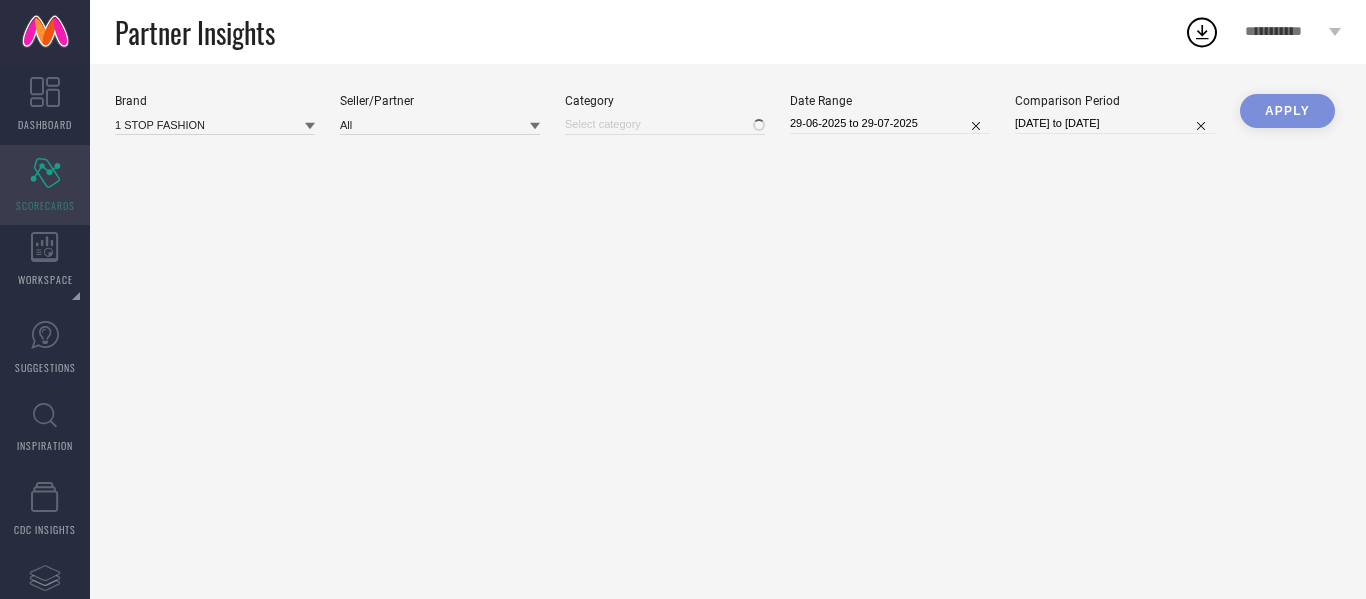 type on "All" 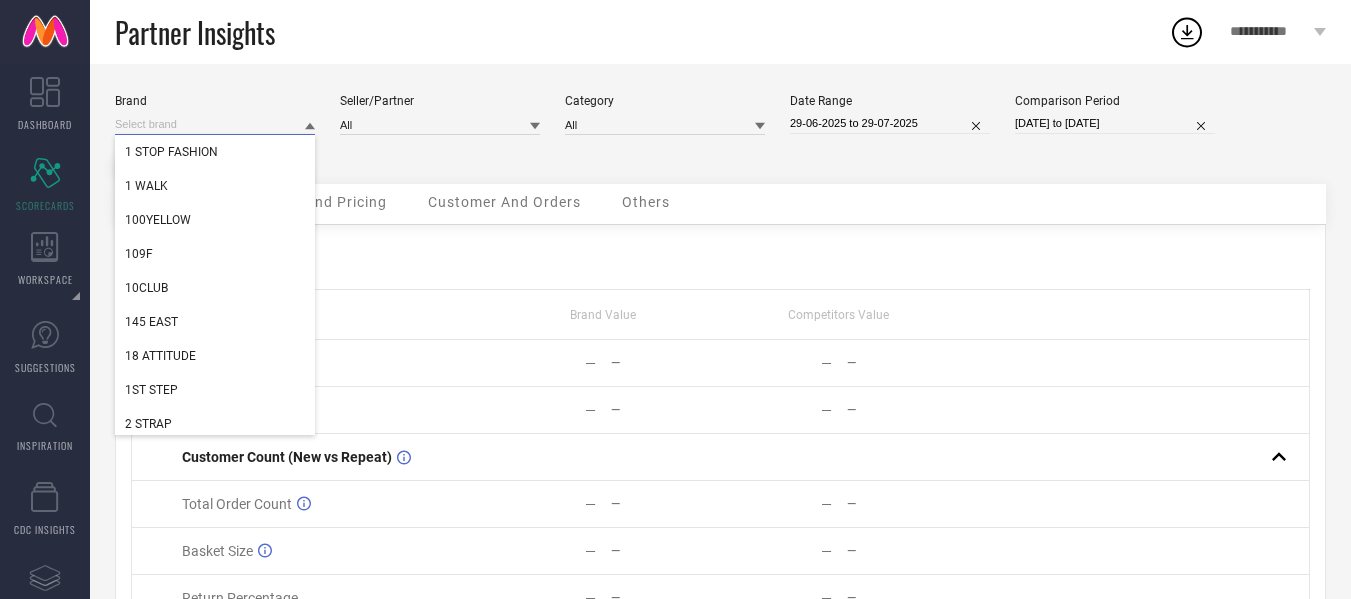 click at bounding box center [215, 124] 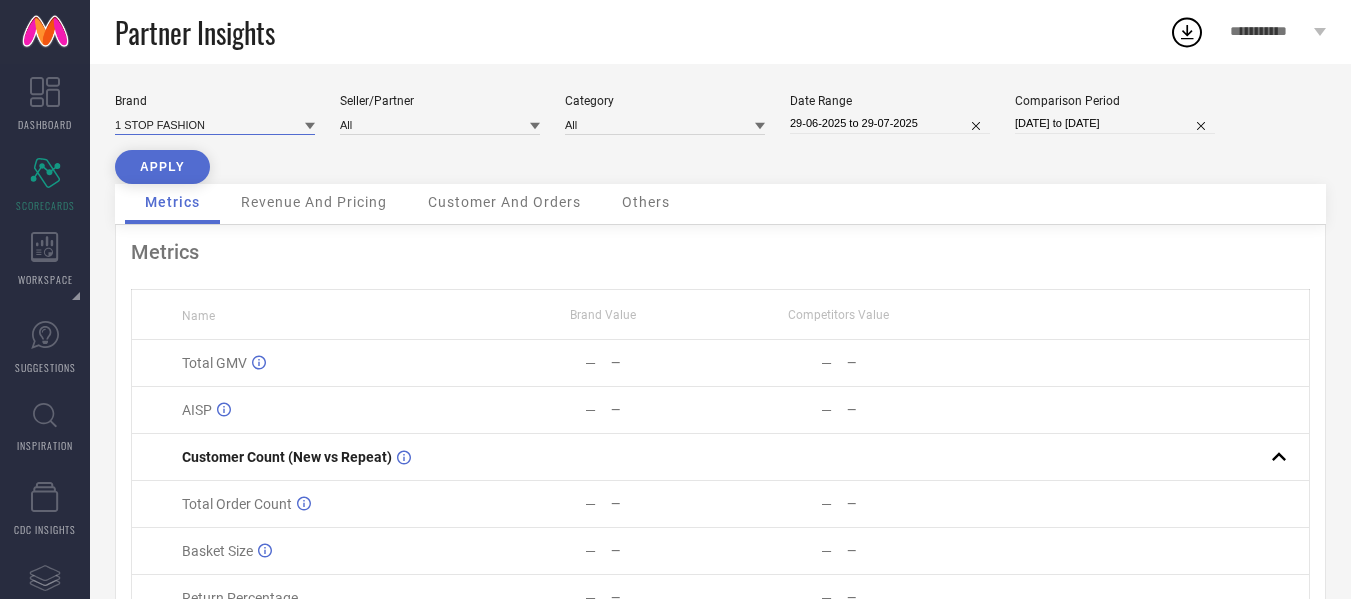 click at bounding box center [215, 124] 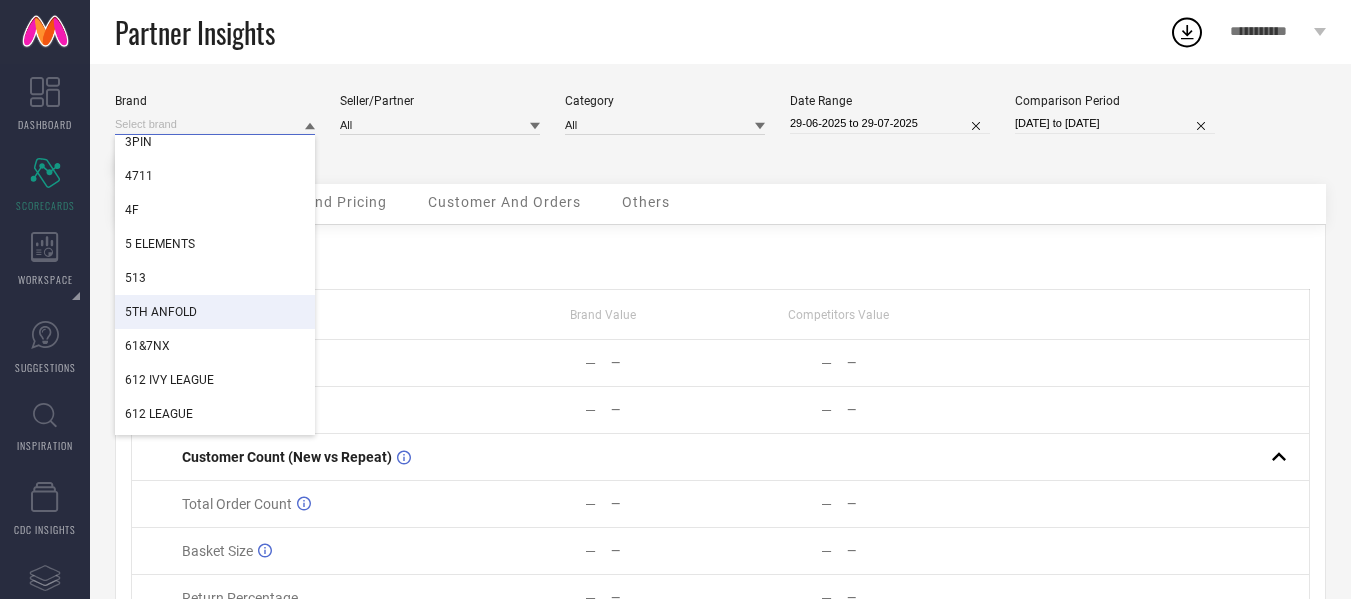 scroll, scrollTop: 929, scrollLeft: 0, axis: vertical 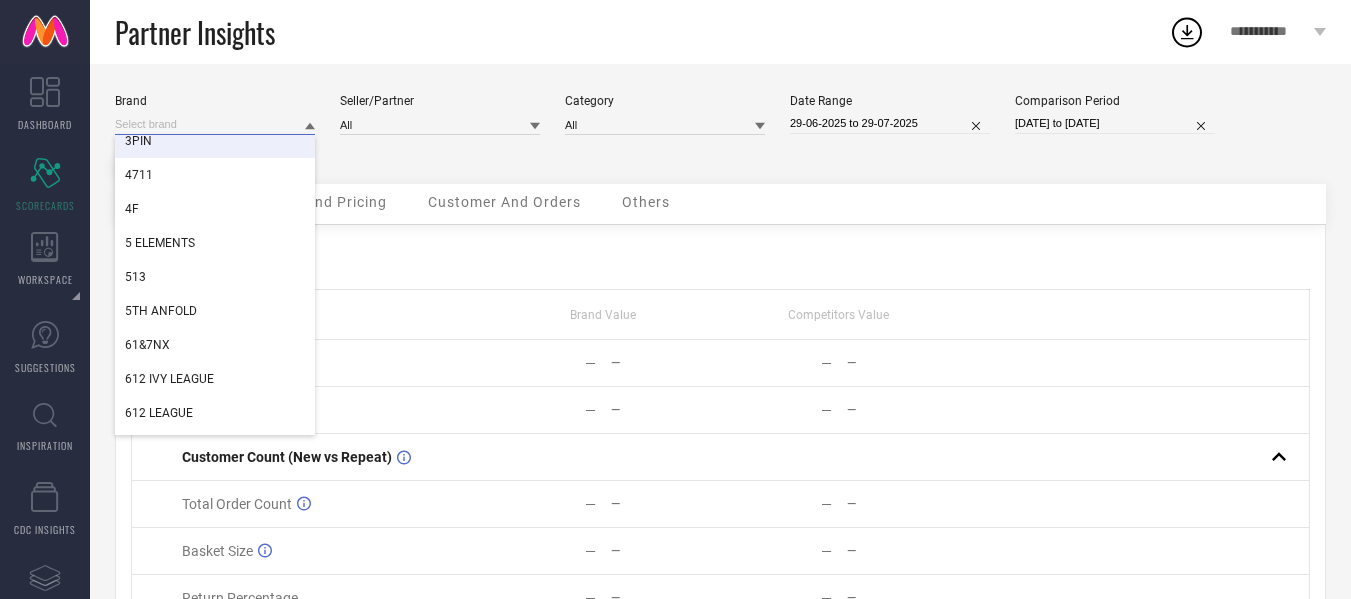 click at bounding box center (215, 124) 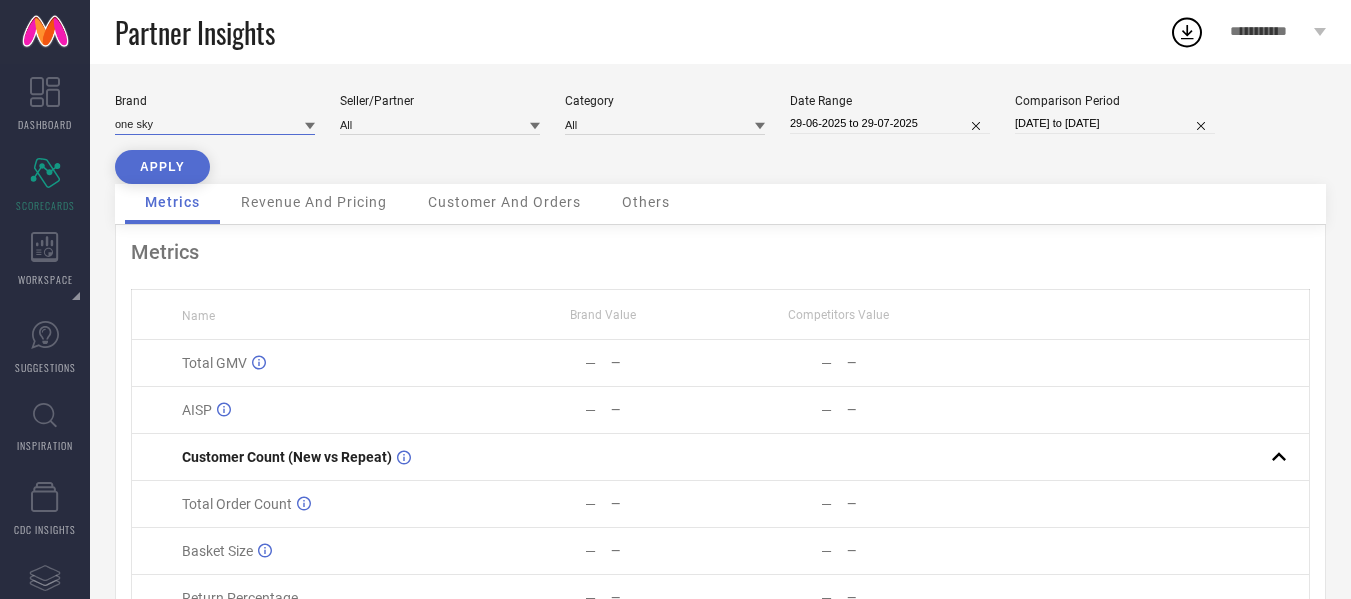 type on "one sky" 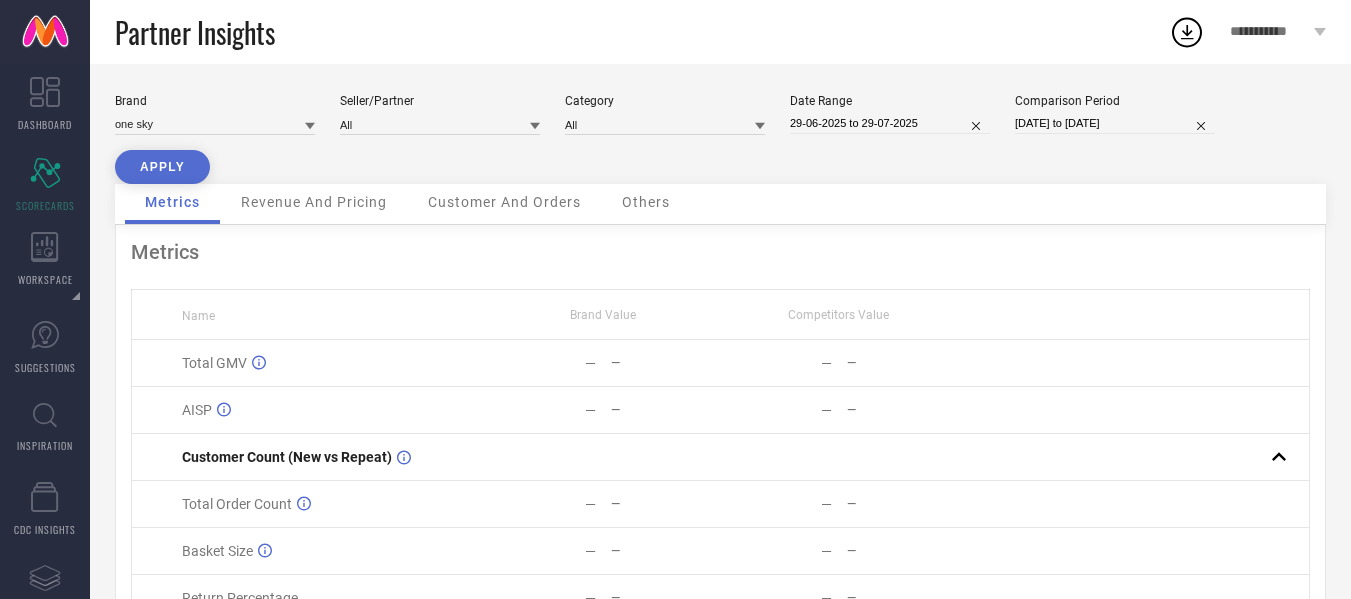 click on "APPLY" at bounding box center (162, 167) 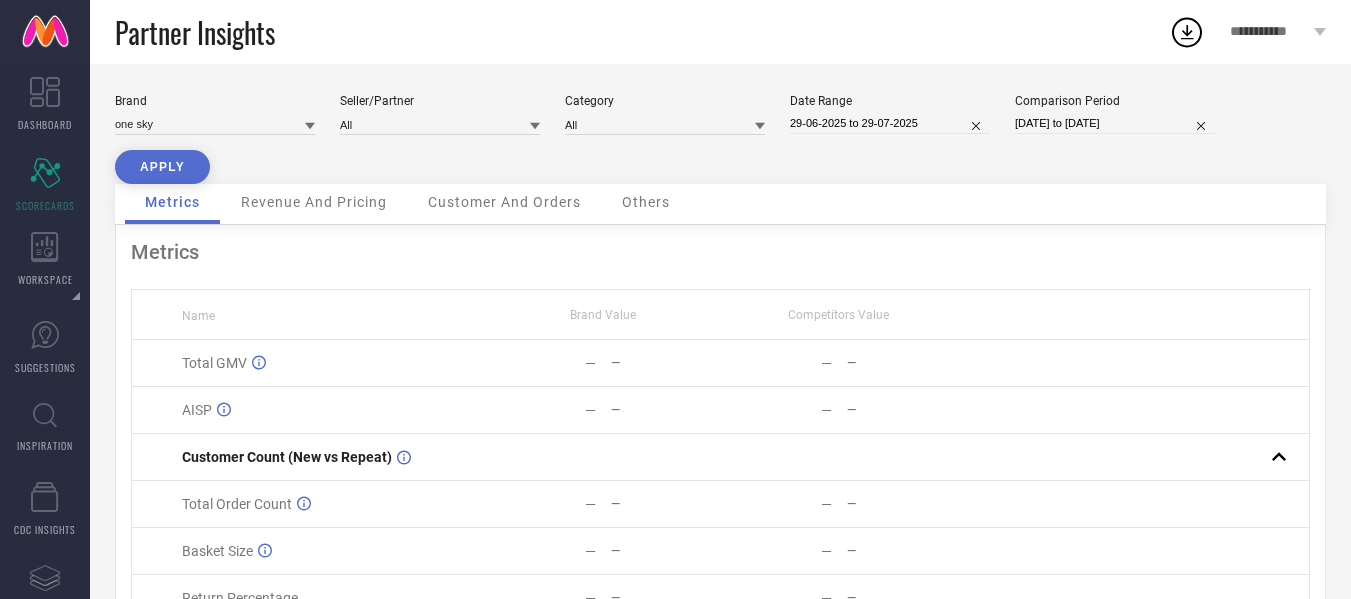 scroll, scrollTop: 159, scrollLeft: 0, axis: vertical 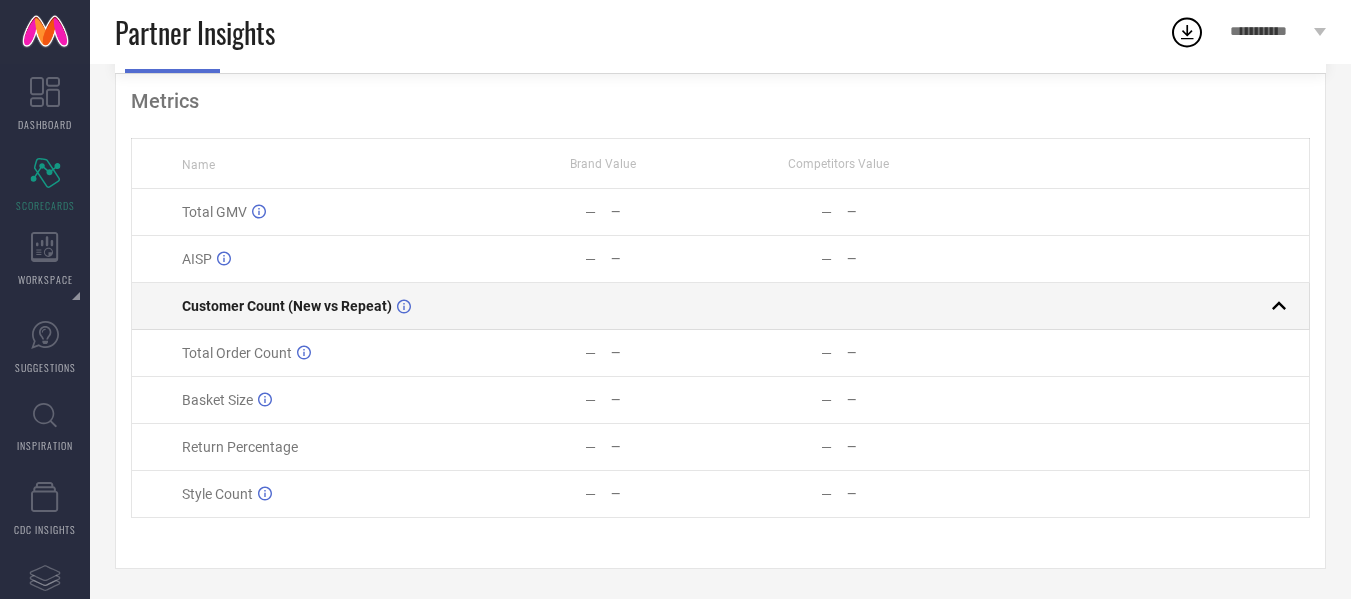 click on "Customer Count (New vs Repeat)" at bounding box center [333, 306] 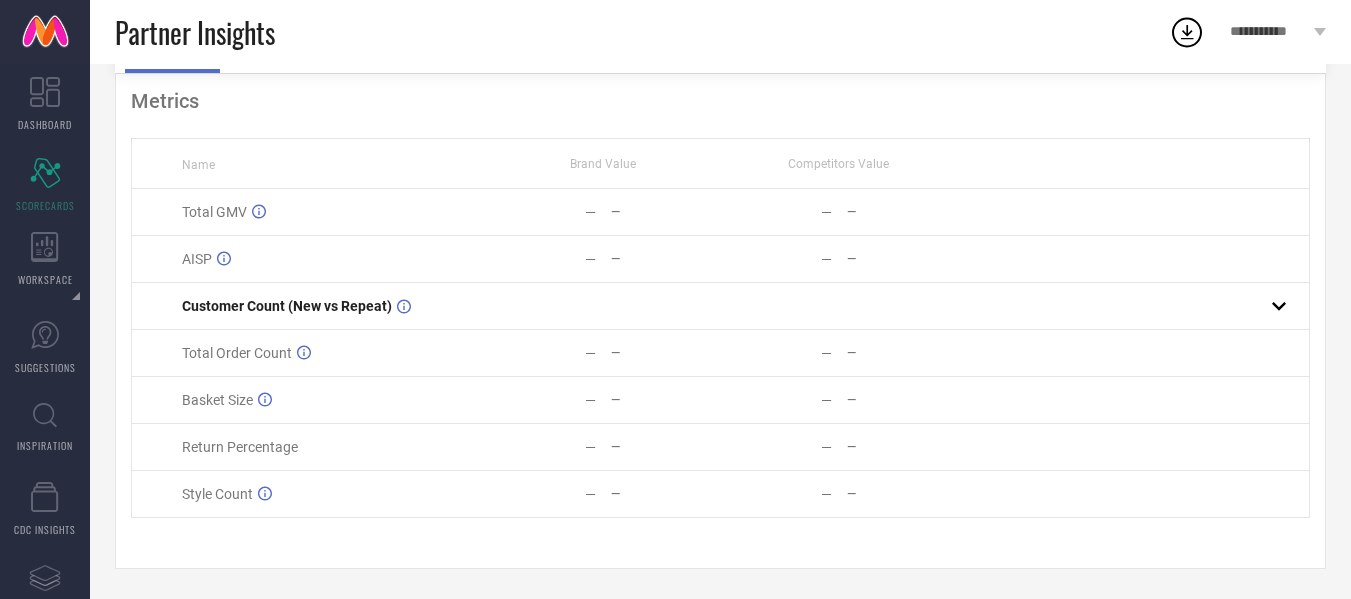 scroll, scrollTop: 0, scrollLeft: 0, axis: both 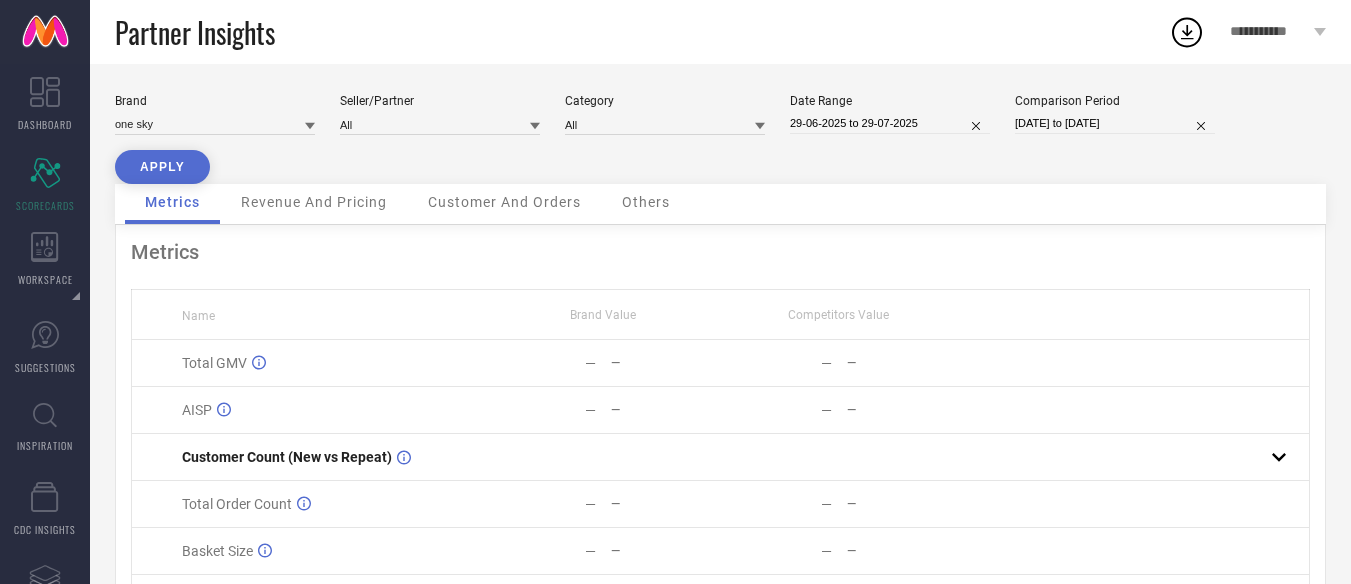 select on "5" 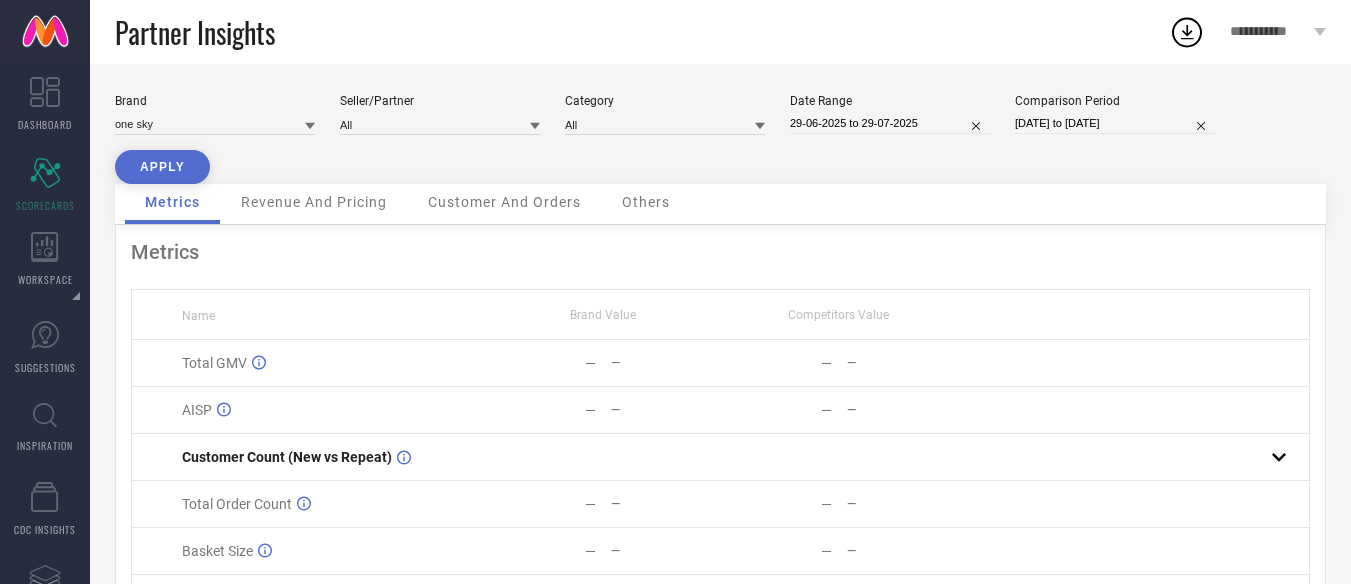 select on "2025" 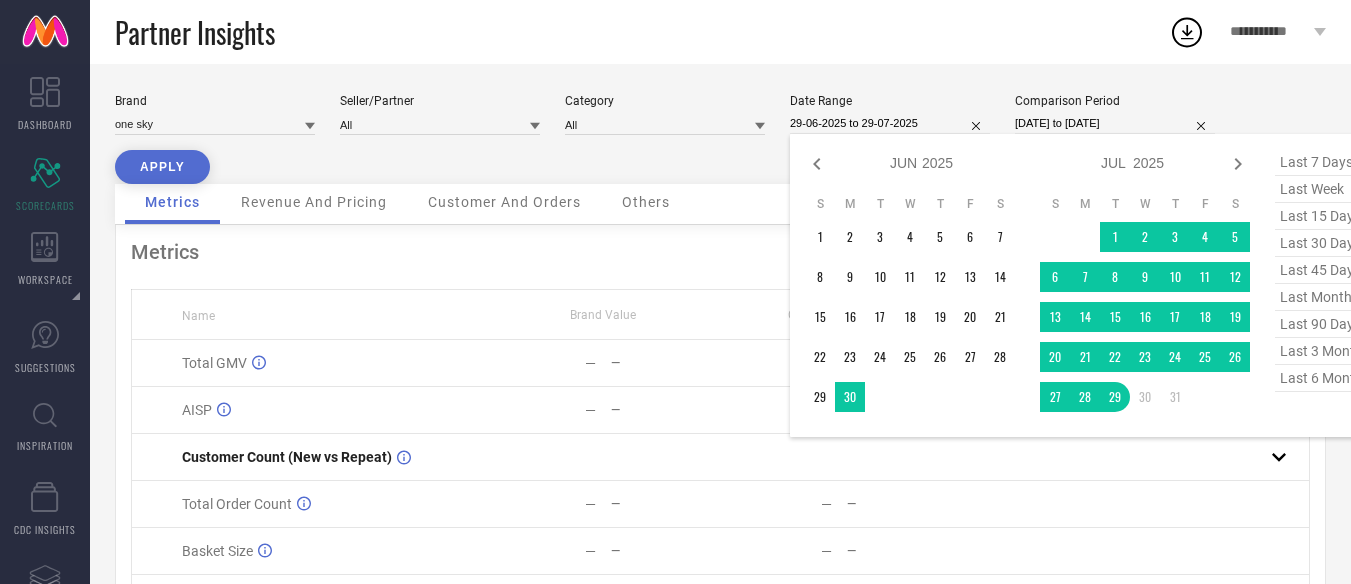 click on "29-06-2025 to 29-07-2025" at bounding box center (890, 123) 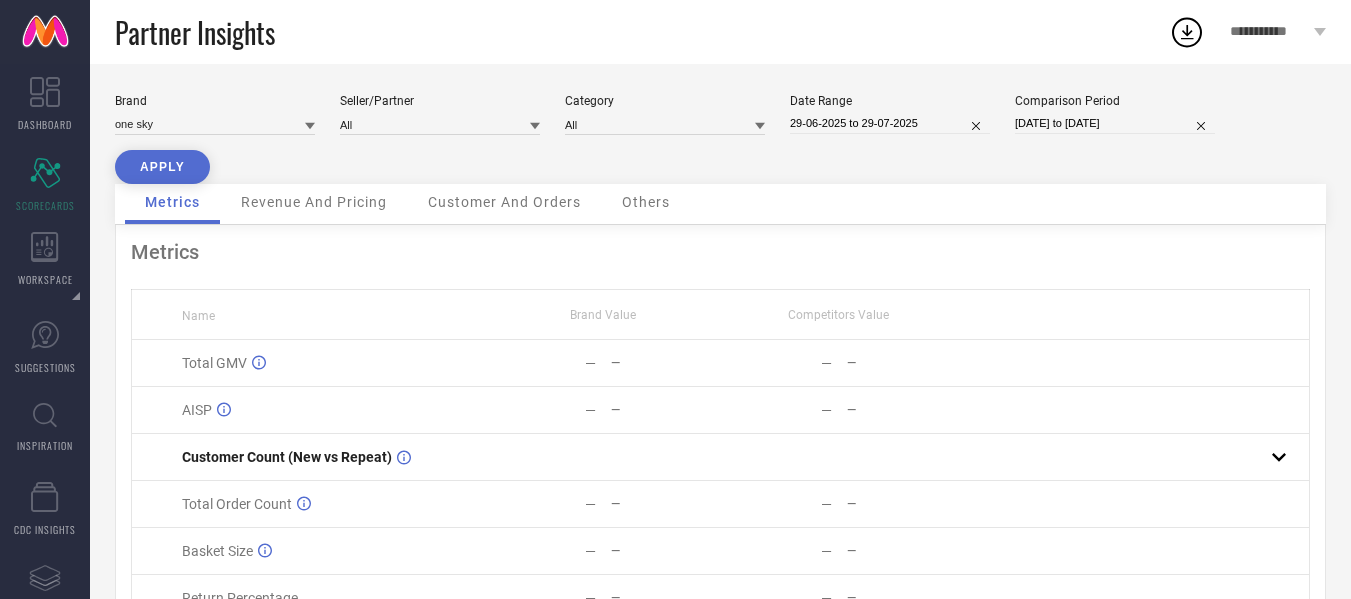 click on "Date Range [DATE] to [DATE] Comparison Period [DATE] to [DATE]" at bounding box center (720, 407) 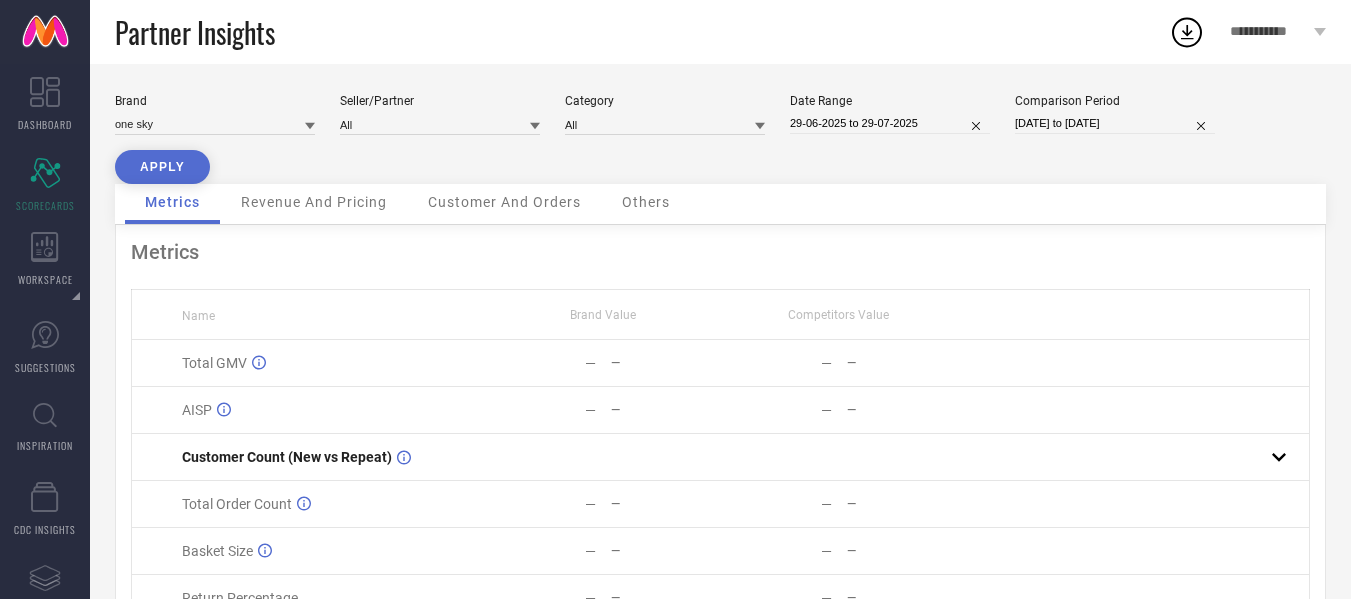 click on "Seller/Partner All" at bounding box center (440, 114) 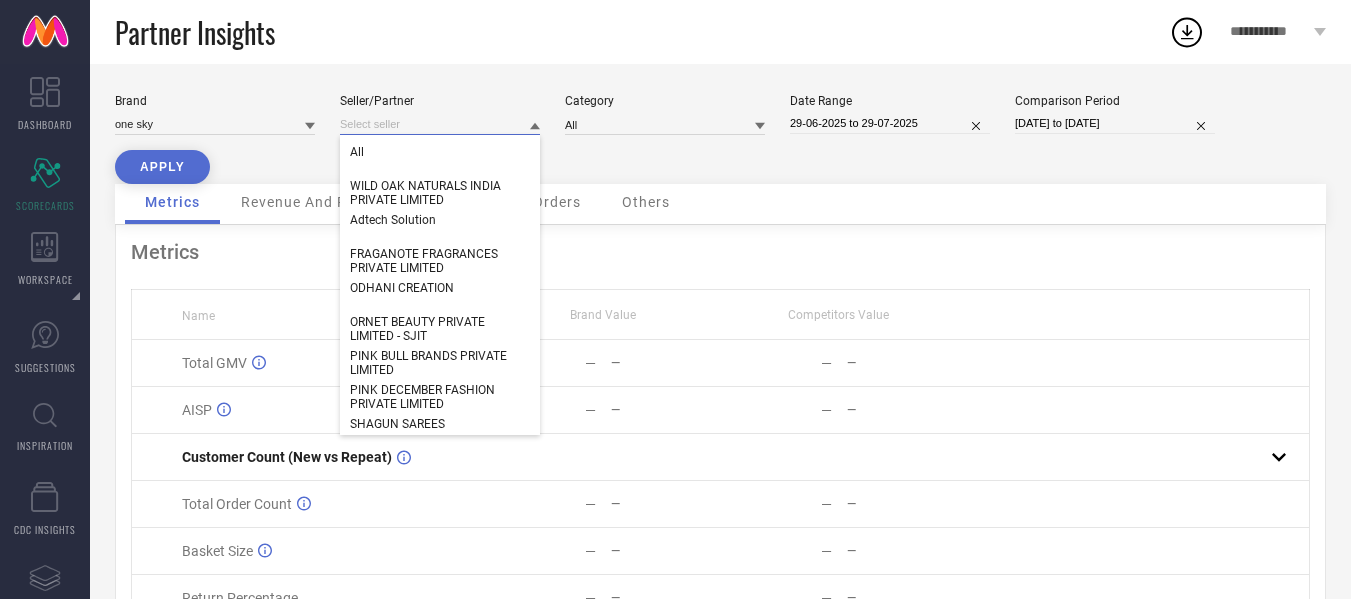 click at bounding box center (440, 124) 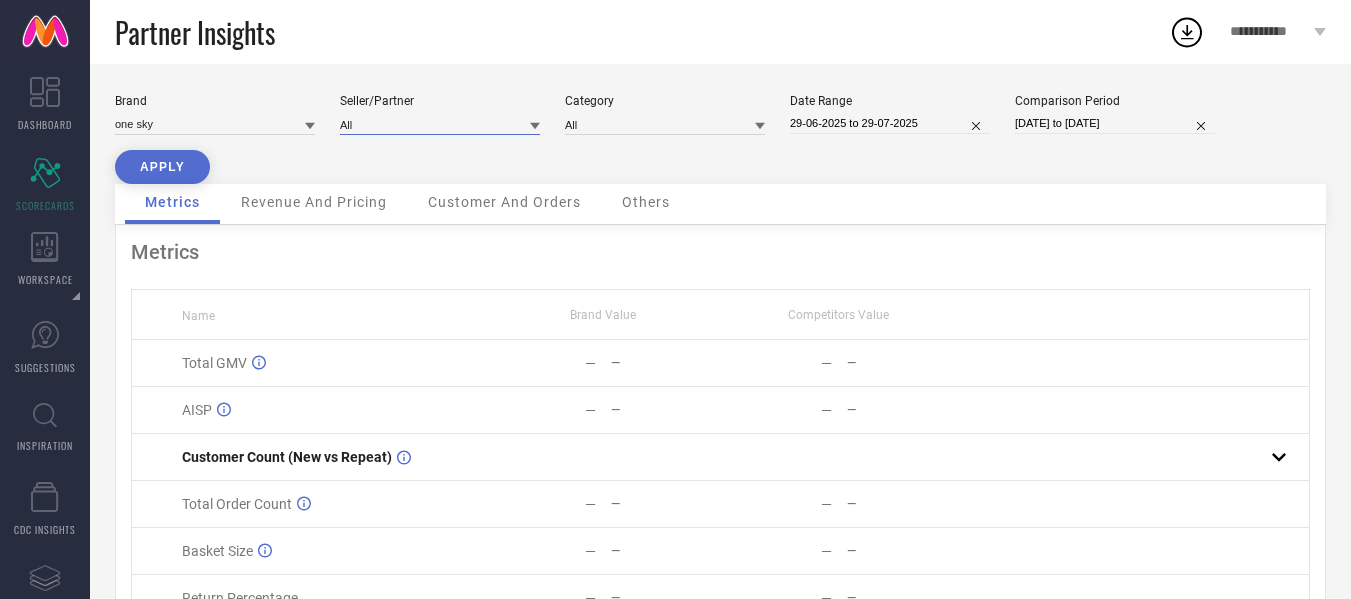 click at bounding box center (440, 124) 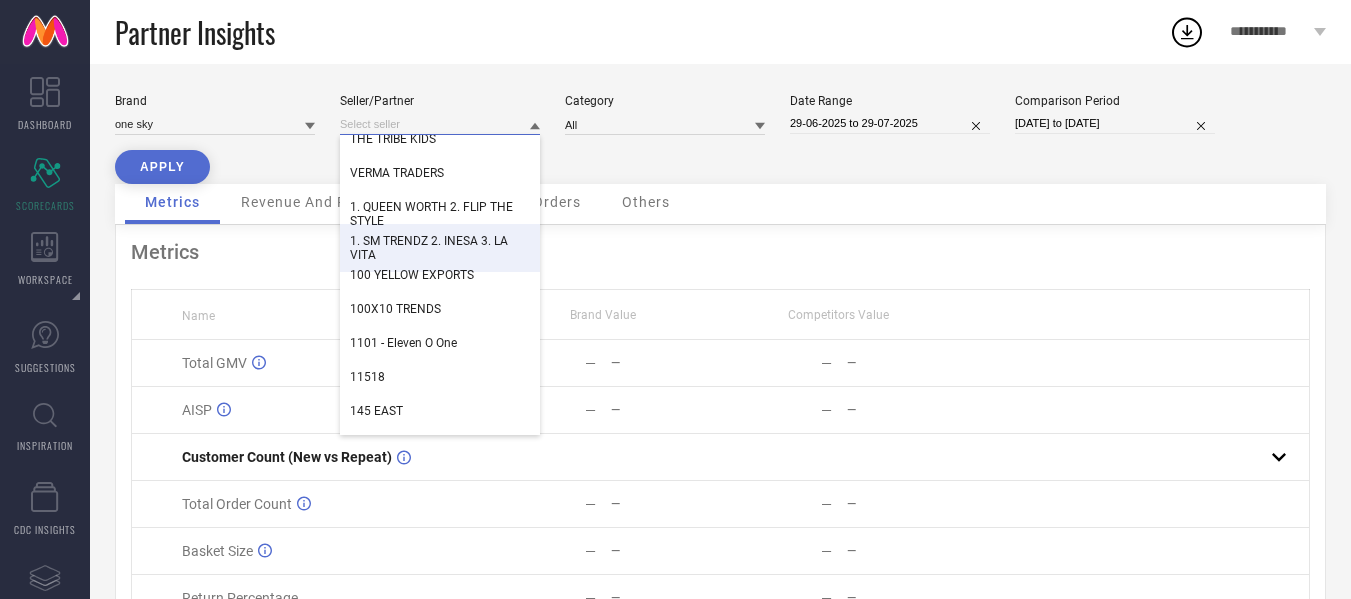 scroll, scrollTop: 385, scrollLeft: 0, axis: vertical 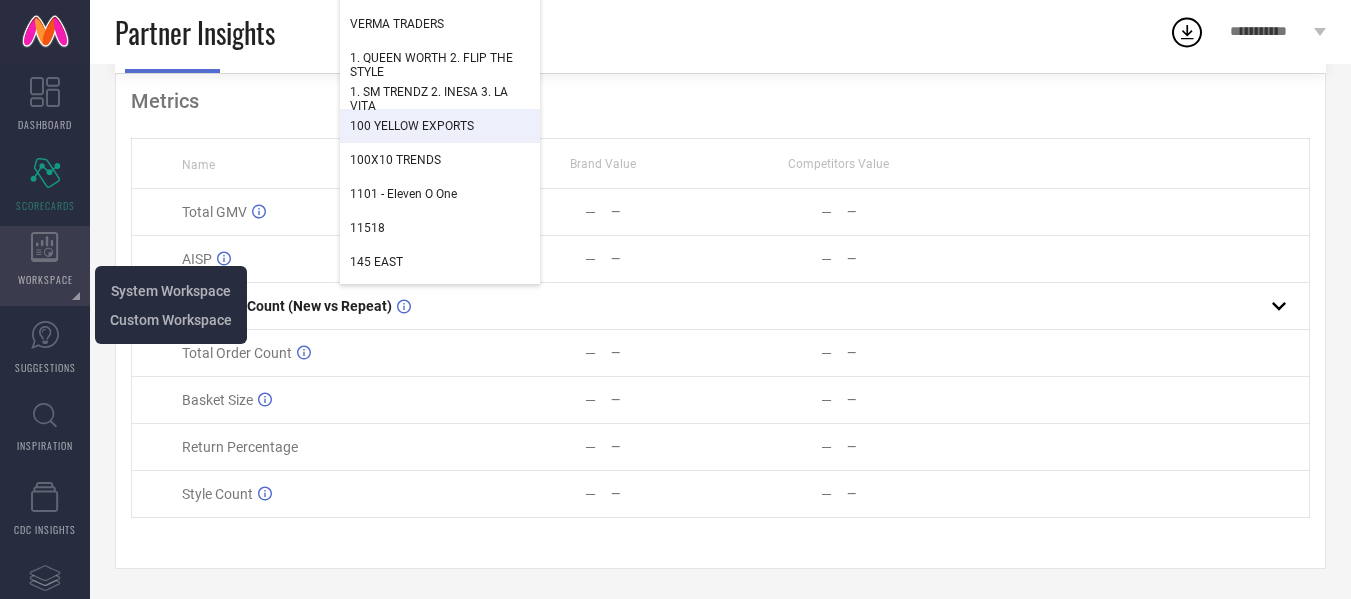 click on "WORKSPACE" at bounding box center [45, 266] 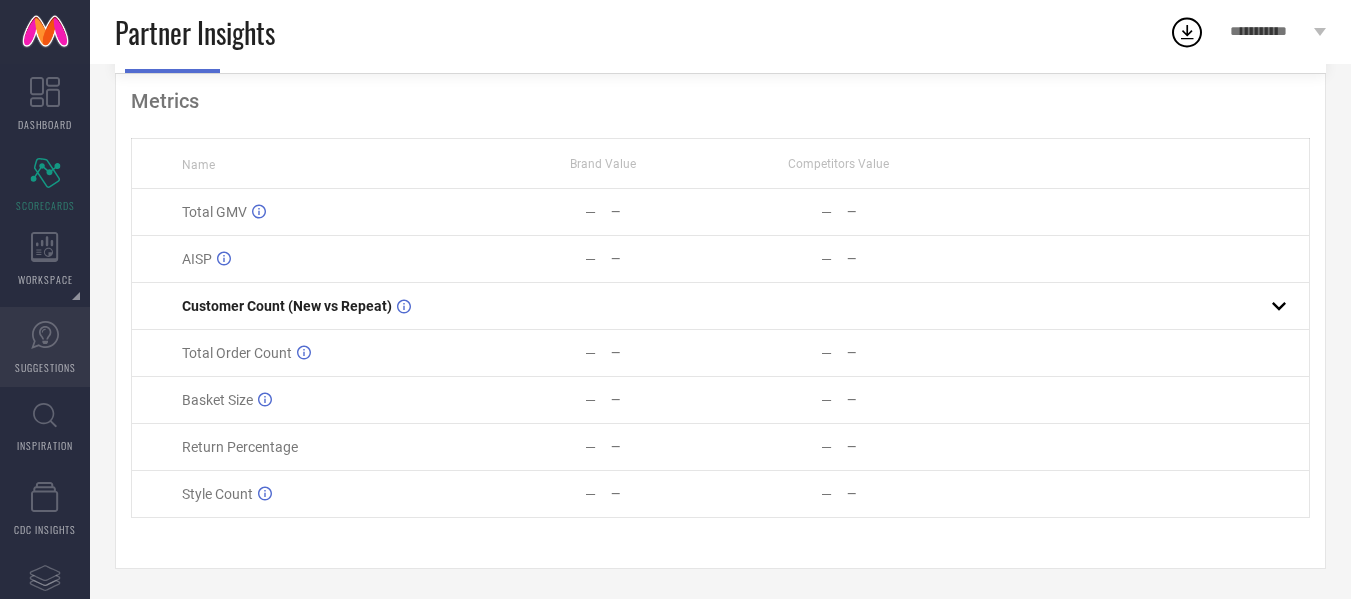 click 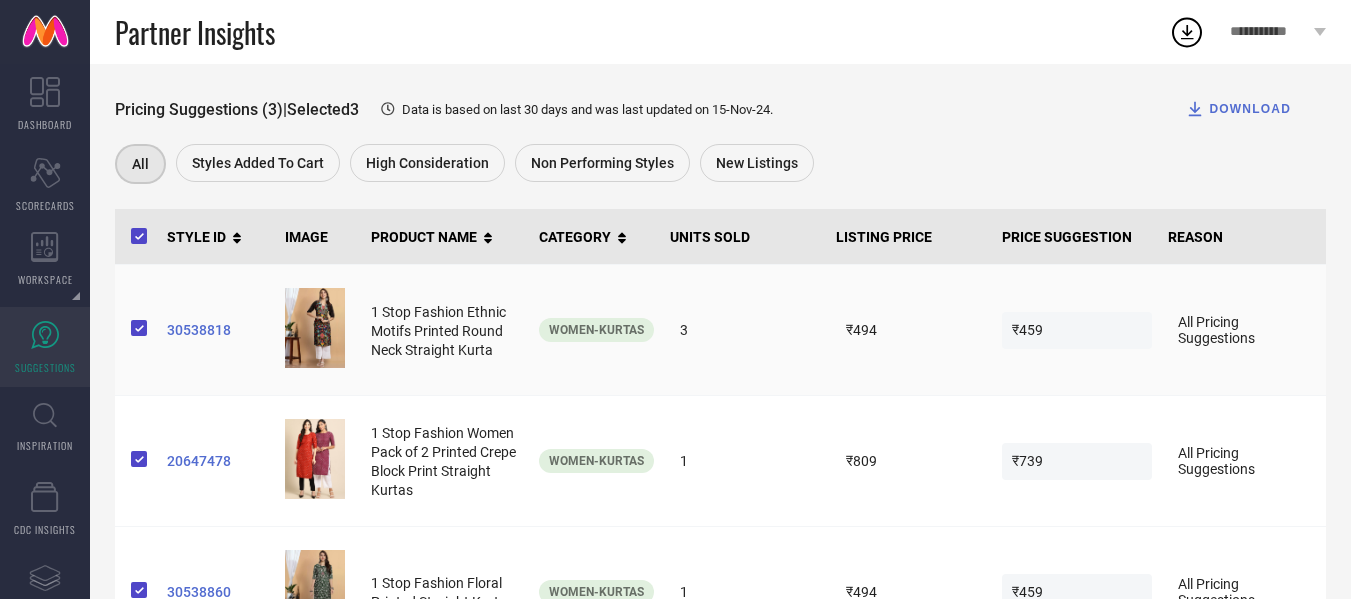 scroll, scrollTop: 0, scrollLeft: 0, axis: both 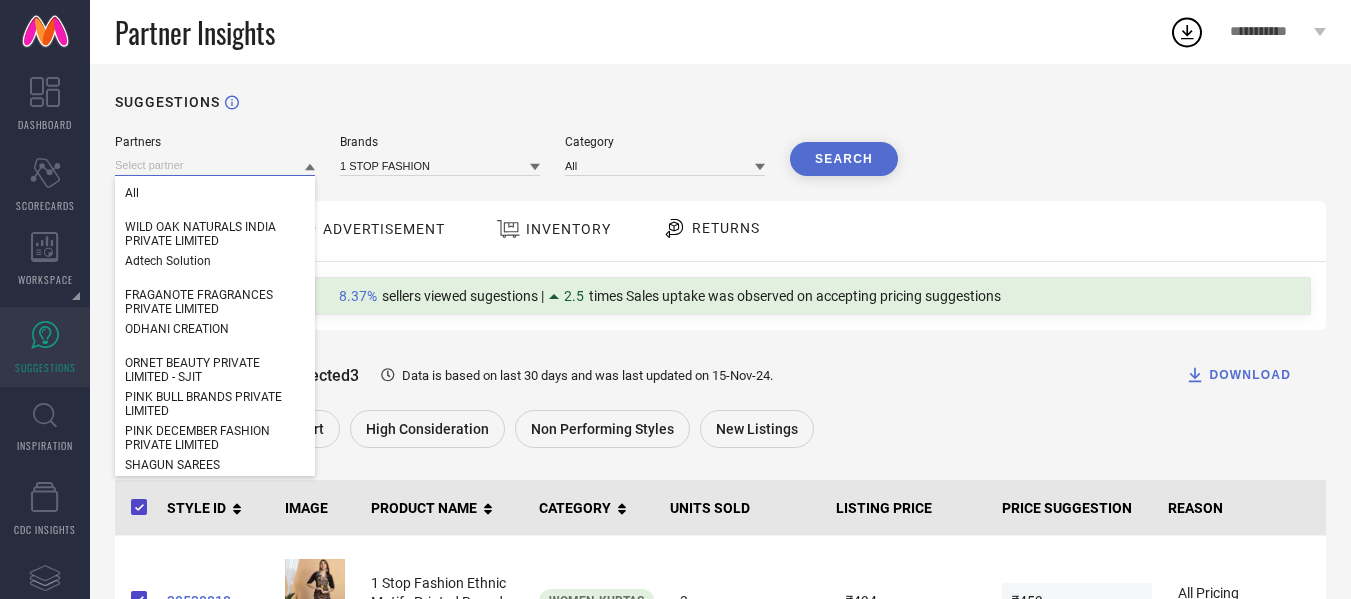 click at bounding box center [215, 165] 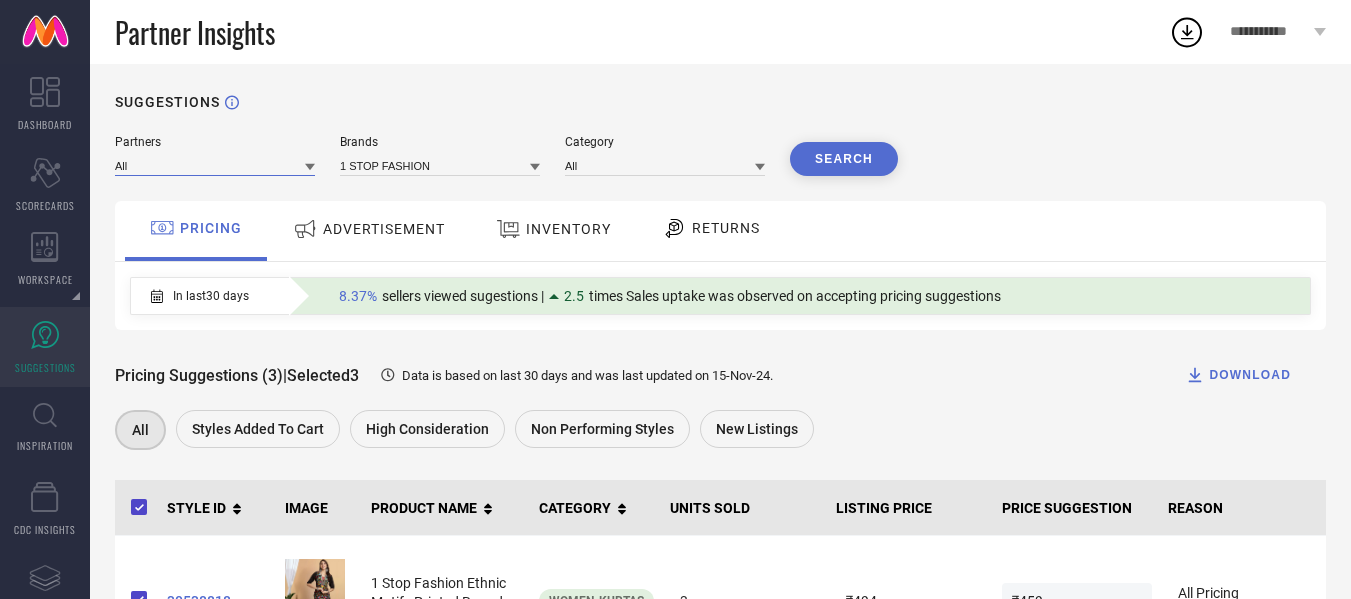 click at bounding box center [215, 165] 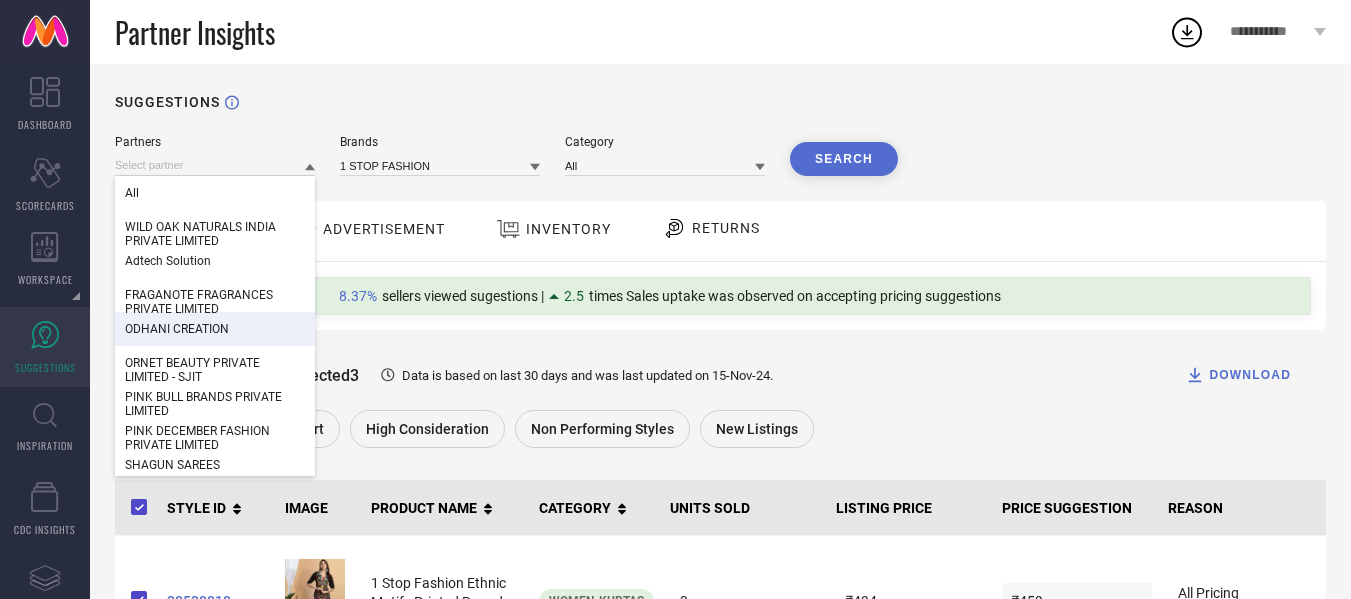 click on "ODHANI CREATION" at bounding box center (215, 329) 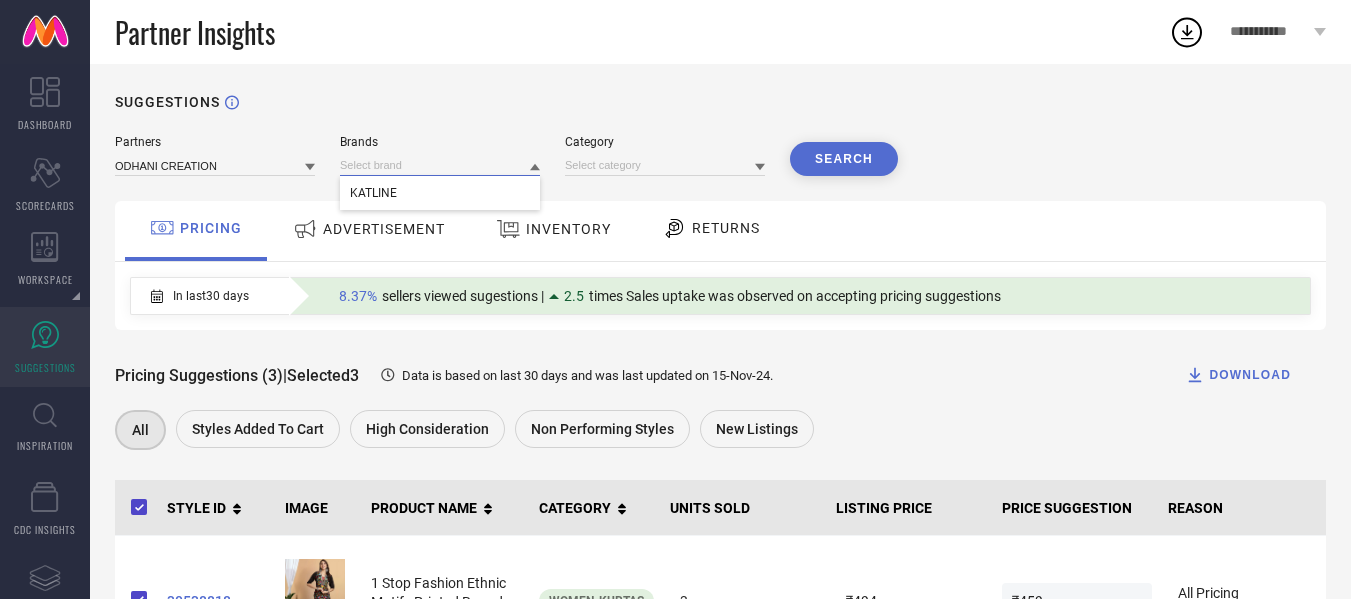 click at bounding box center [440, 165] 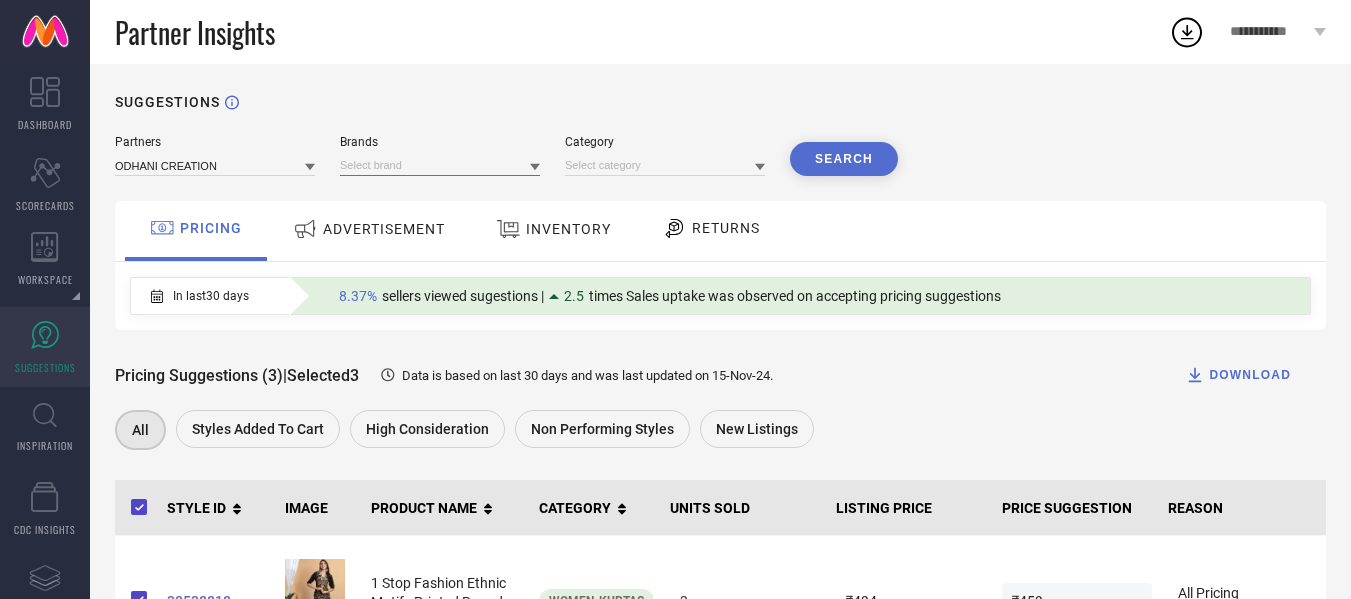 click at bounding box center (440, 165) 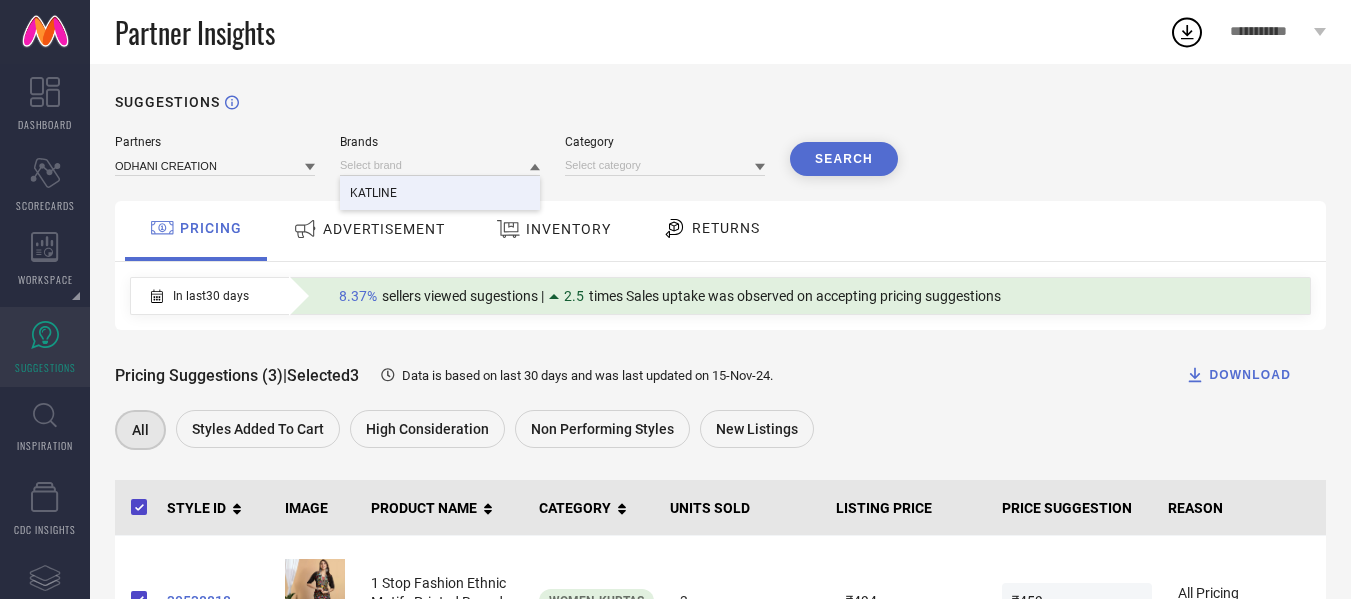 click on "KATLINE" at bounding box center (440, 193) 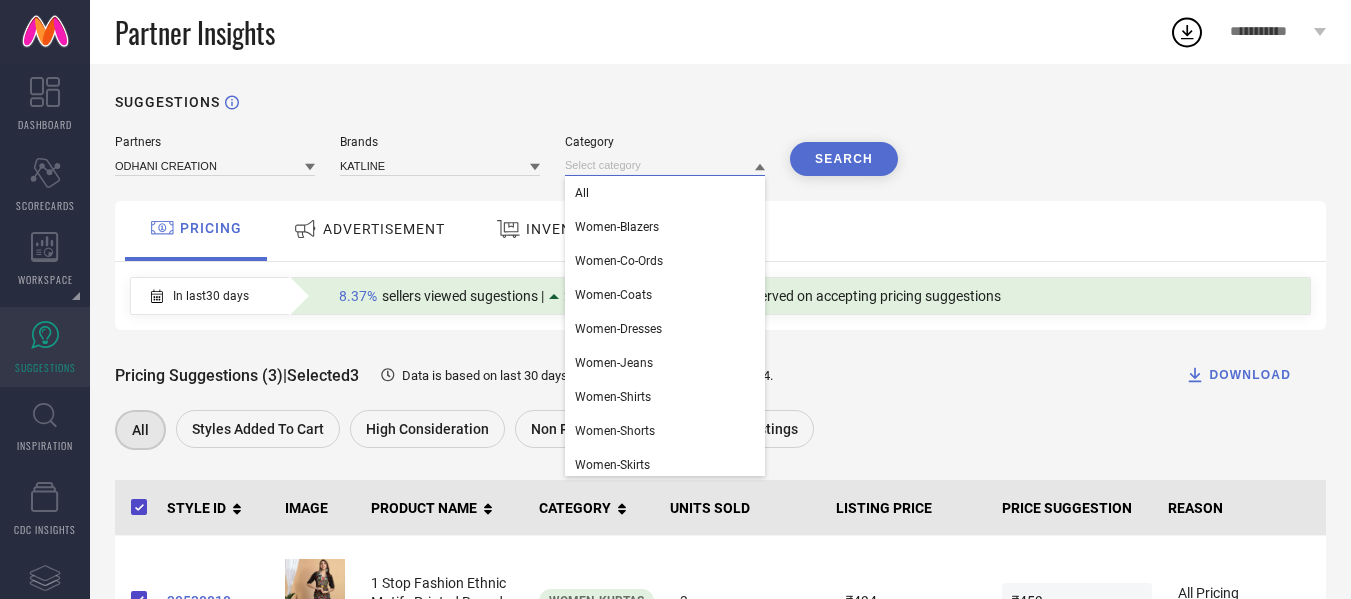 click at bounding box center [665, 165] 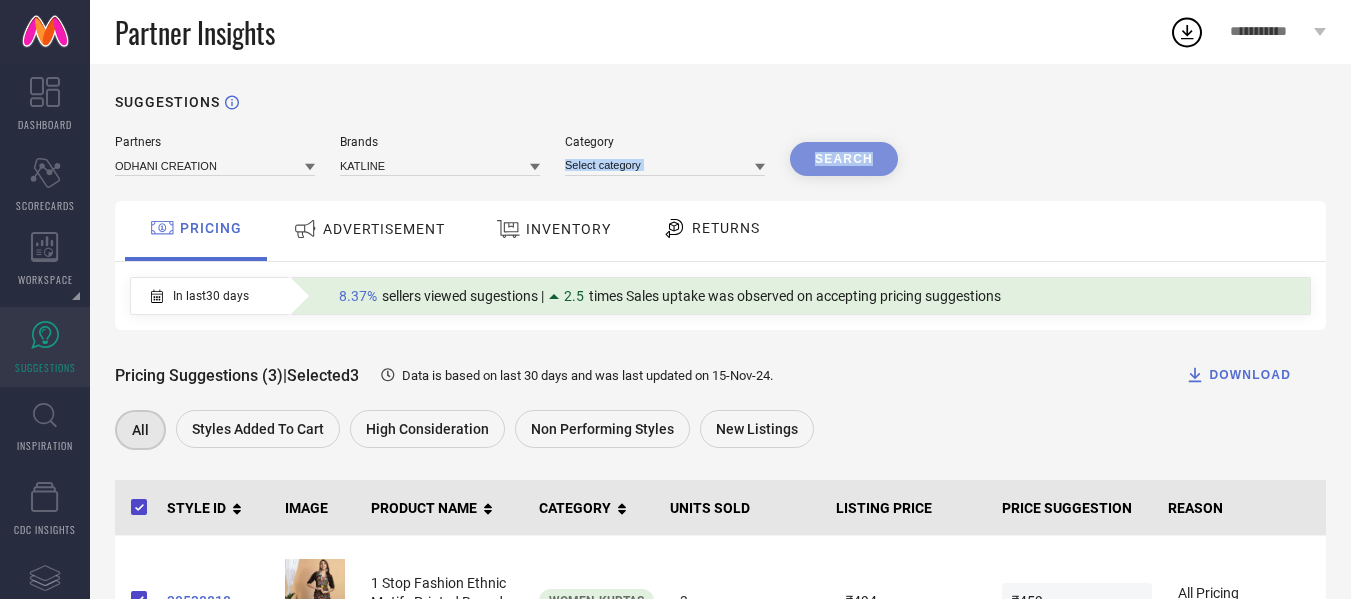 click on "STYLE ID IMAGE PRODUCT NAME CATEGORY UNITS SOLD LISTING PRICE PRICE SUGGESTION REASON 30538818 1 Stop Fashion Ethnic Motifs Printed Round Neck Straight Kurta Women-Kurtas 3 ₹494 ₹459 All Pricing Suggestions 20647478 1 Stop Fashion Women Pack of 2 Printed Crepe Block Print Straight Kurtas Women-Kurtas 1 ₹809 ₹739 All Pricing Suggestions 30538860 1 Stop Fashion Floral Printed Straight Kurta Women-Kurtas 1 ₹494 ₹459 All Pricing Suggestions" at bounding box center (720, 532) 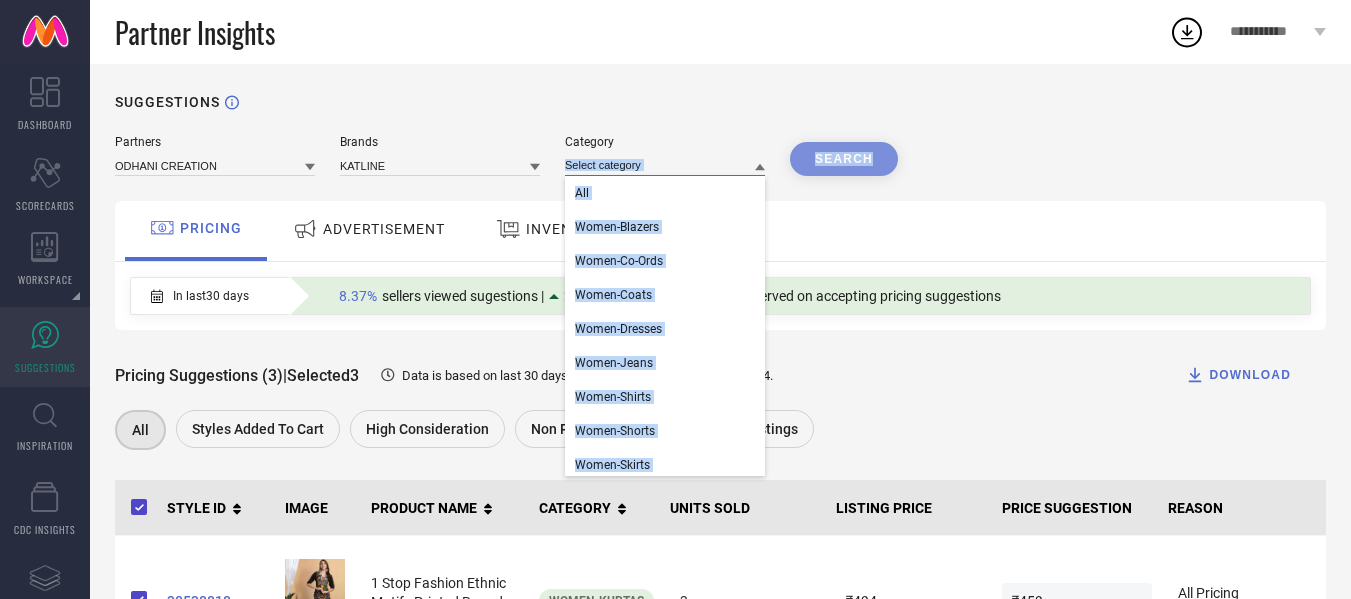 click at bounding box center (665, 165) 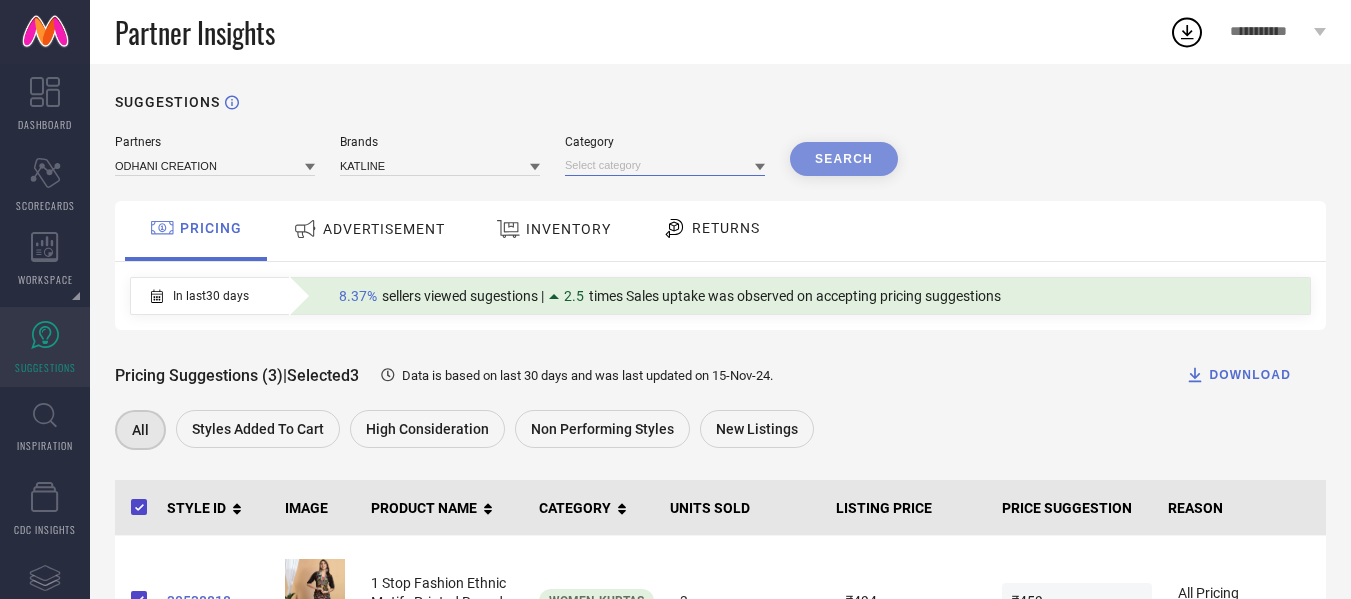 click at bounding box center [665, 165] 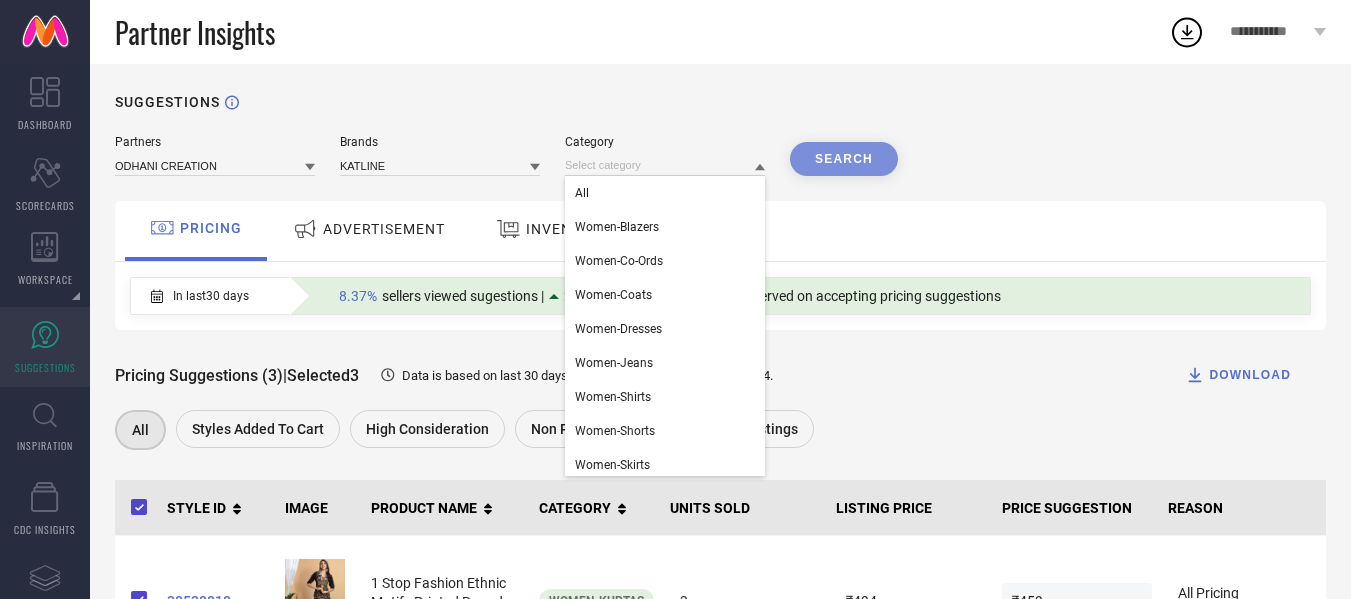 click on "Search" at bounding box center (844, 159) 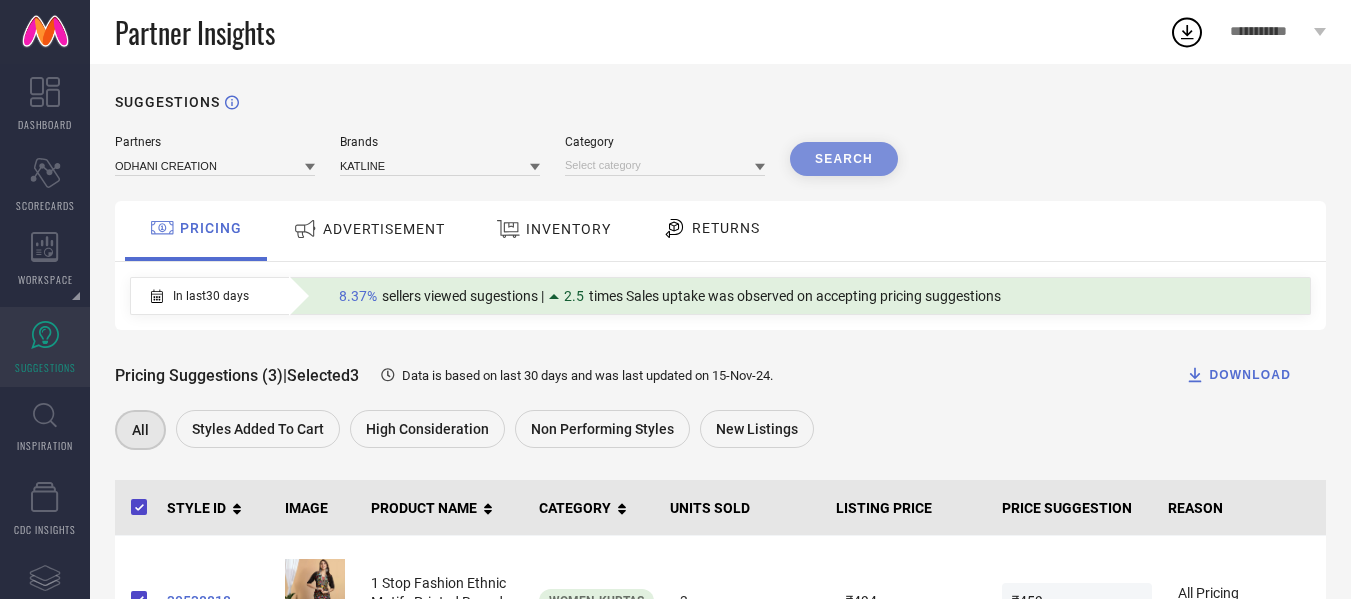 click 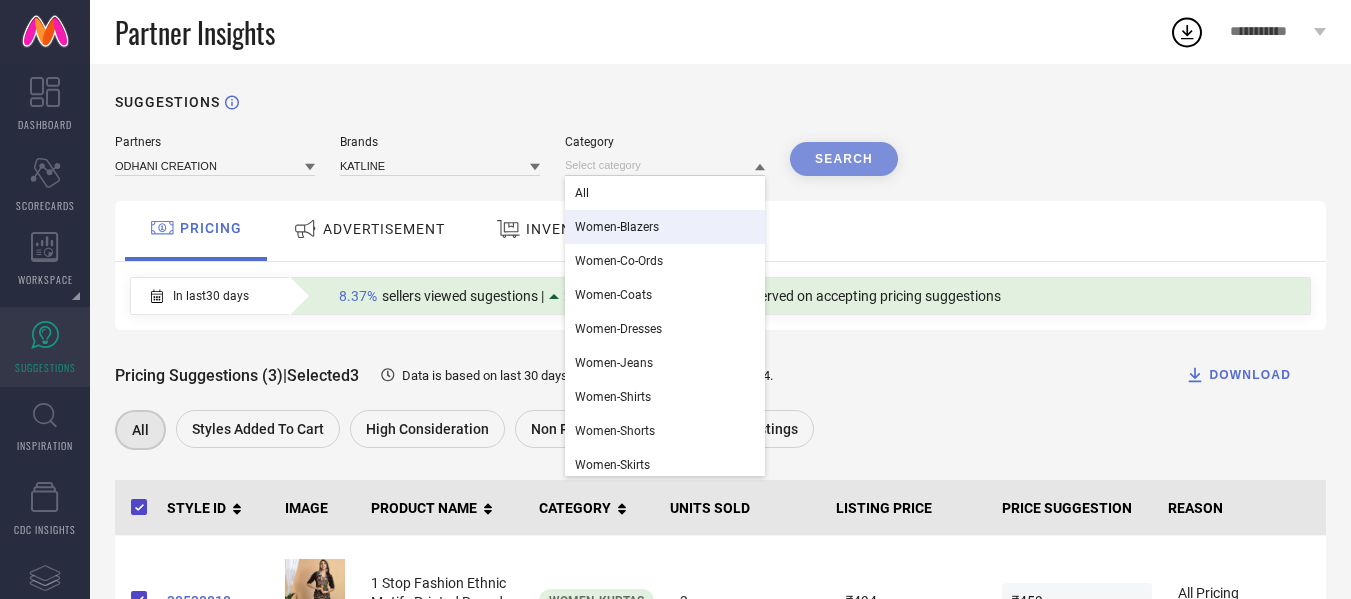 click on "Women-Blazers" at bounding box center [665, 227] 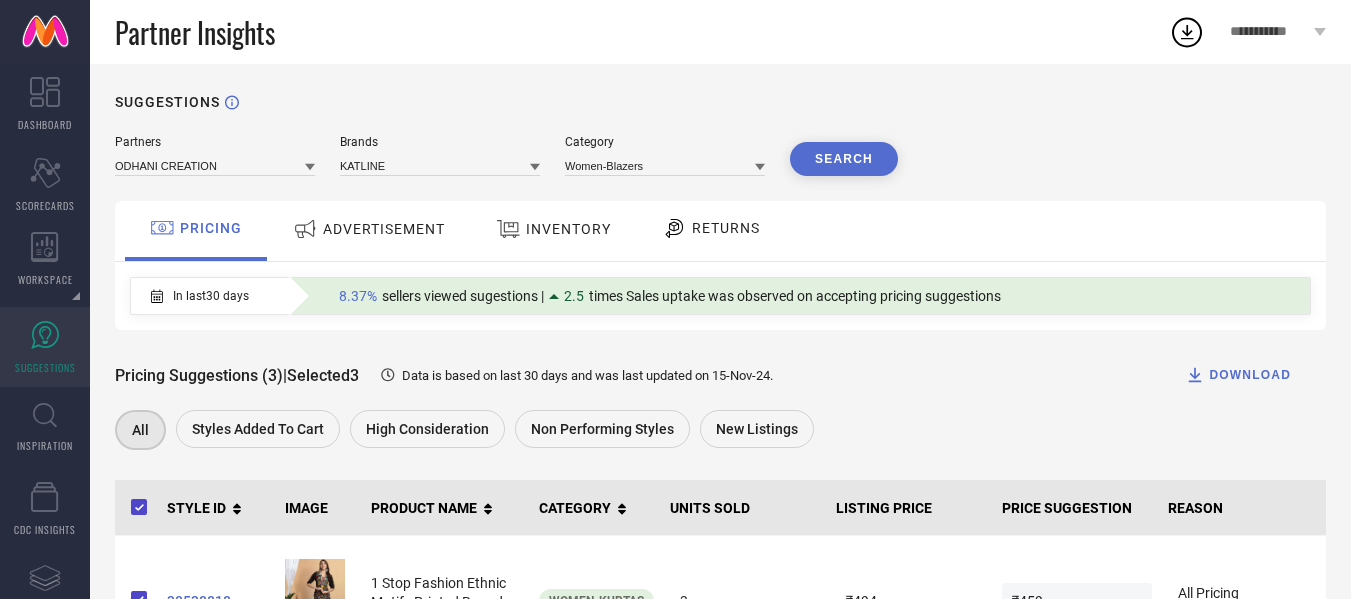 click on "Search" at bounding box center (844, 159) 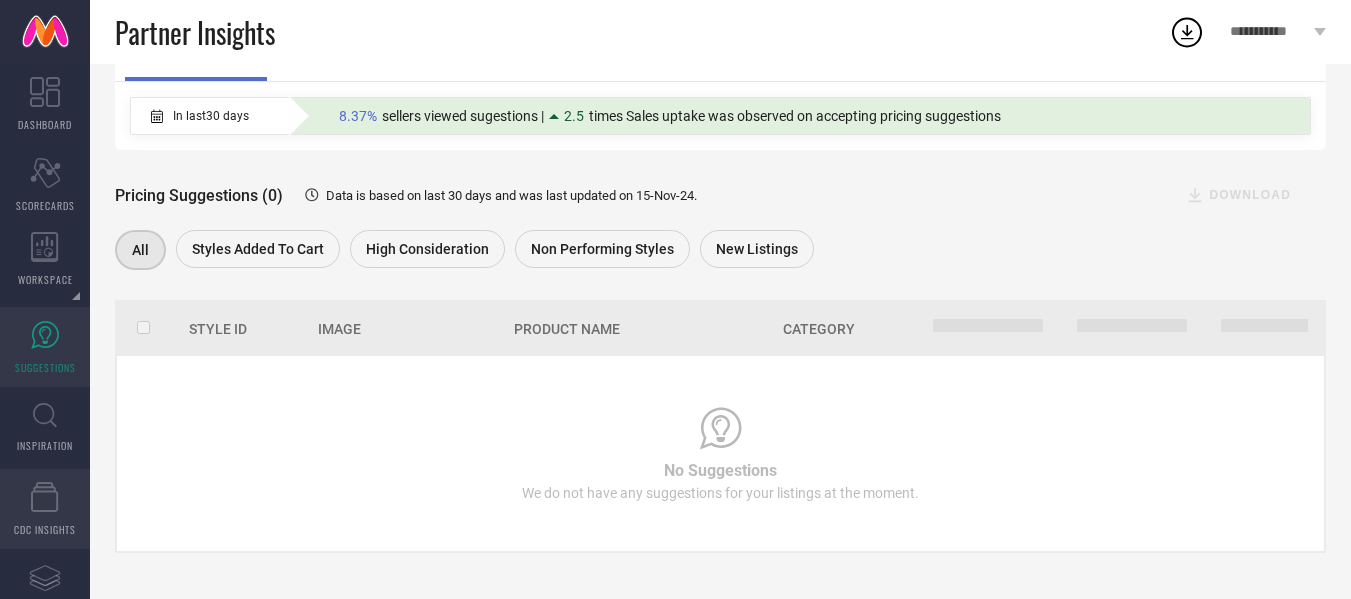 scroll, scrollTop: 188, scrollLeft: 0, axis: vertical 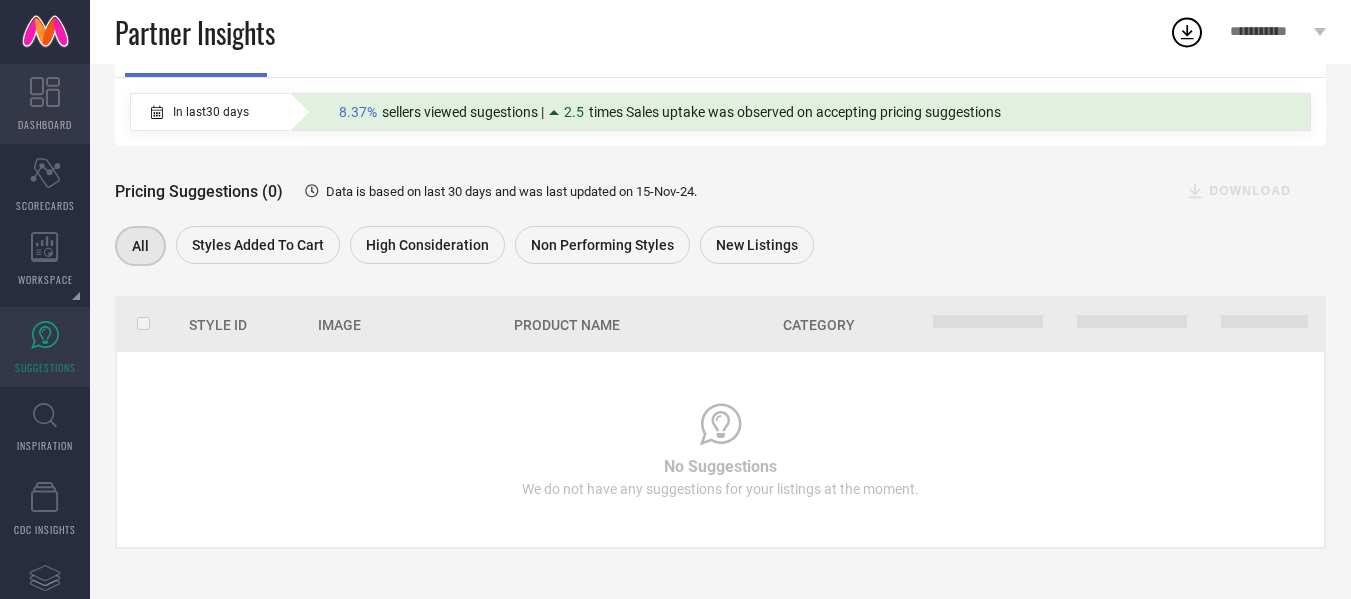click on "DASHBOARD" at bounding box center (45, 124) 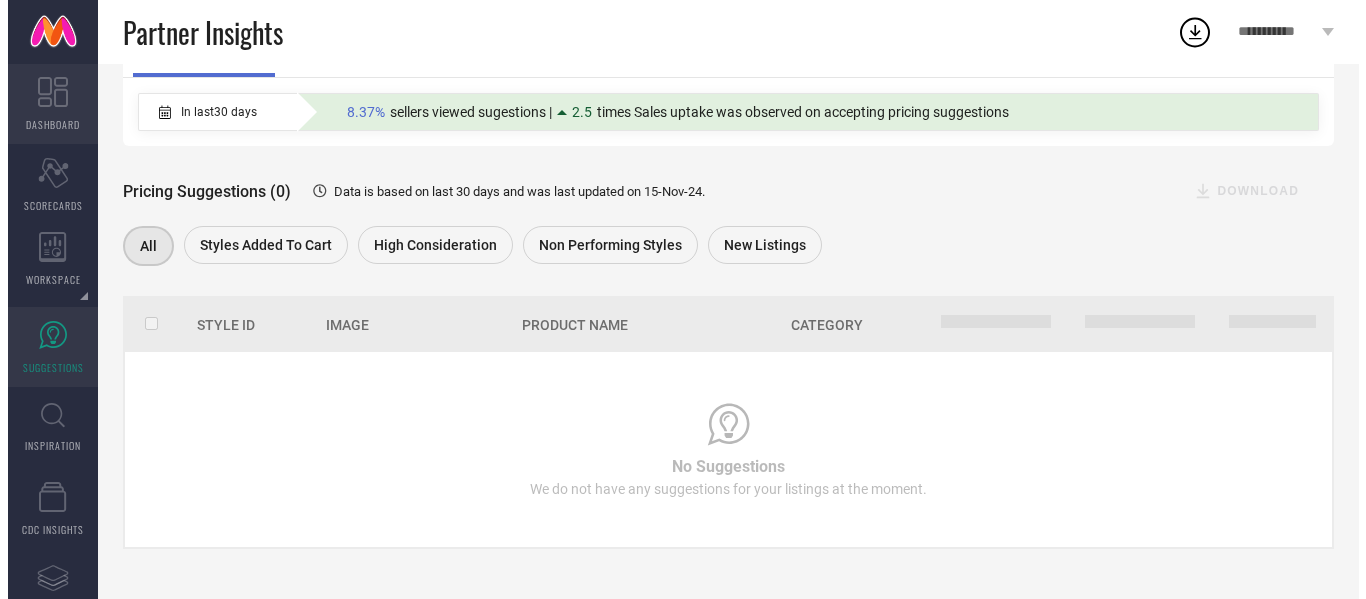 scroll, scrollTop: 0, scrollLeft: 0, axis: both 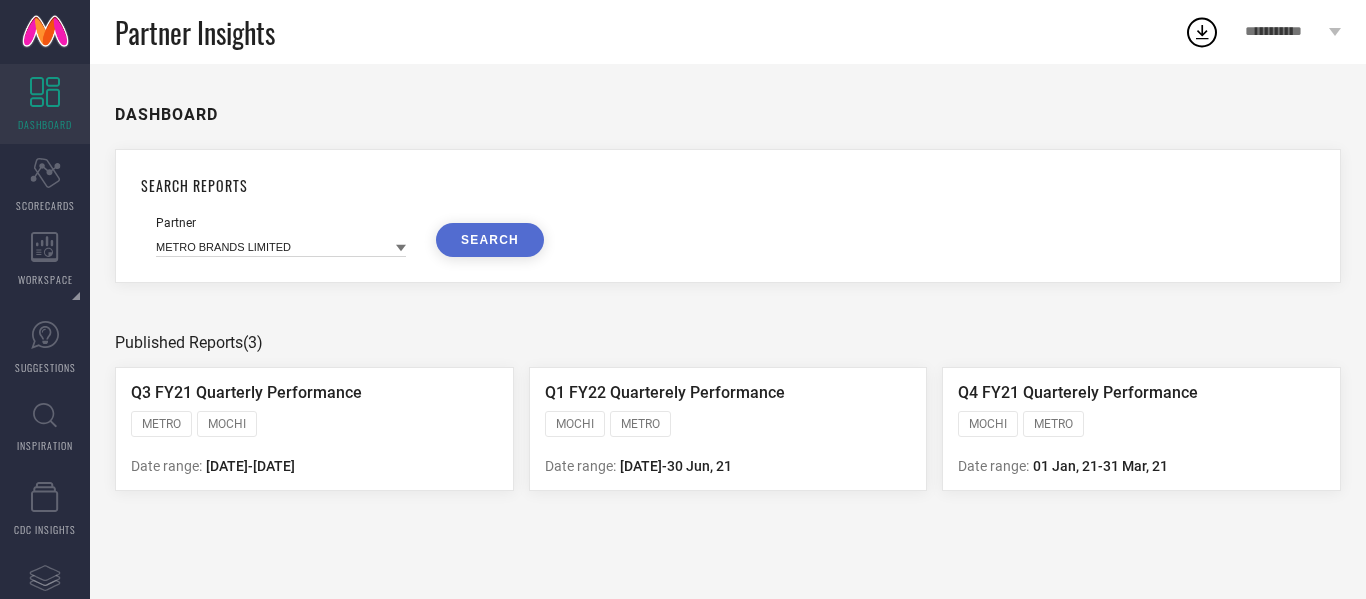 click 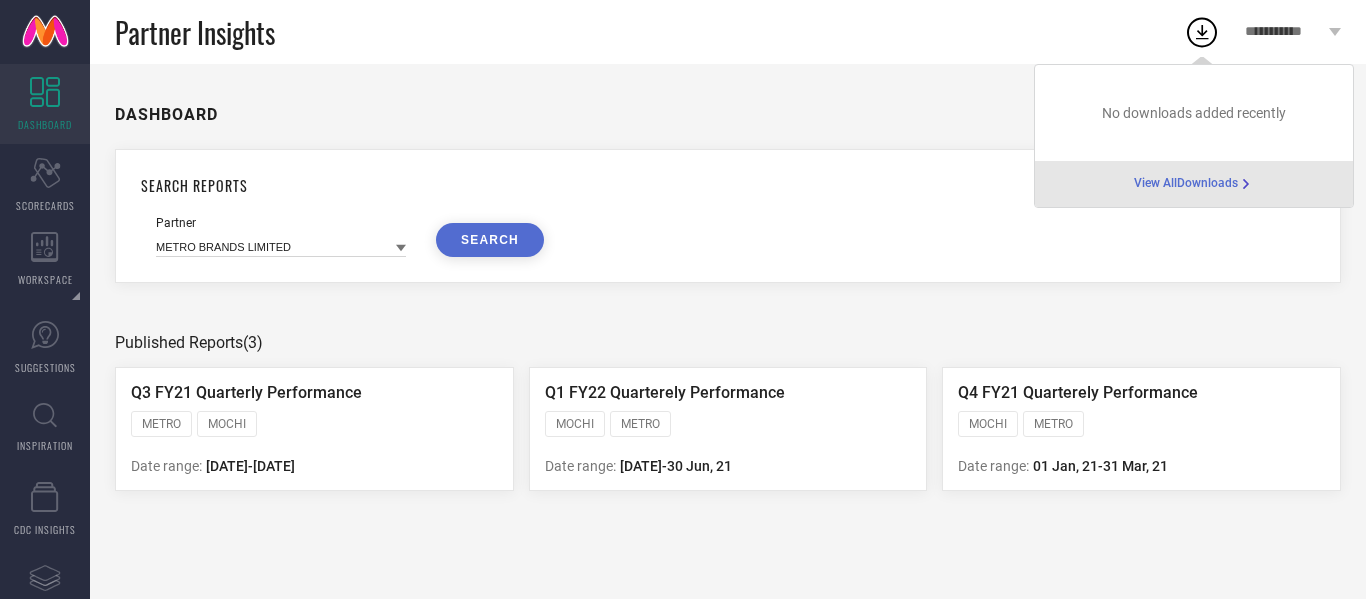 click on "View All   Downloads" at bounding box center (1186, 184) 